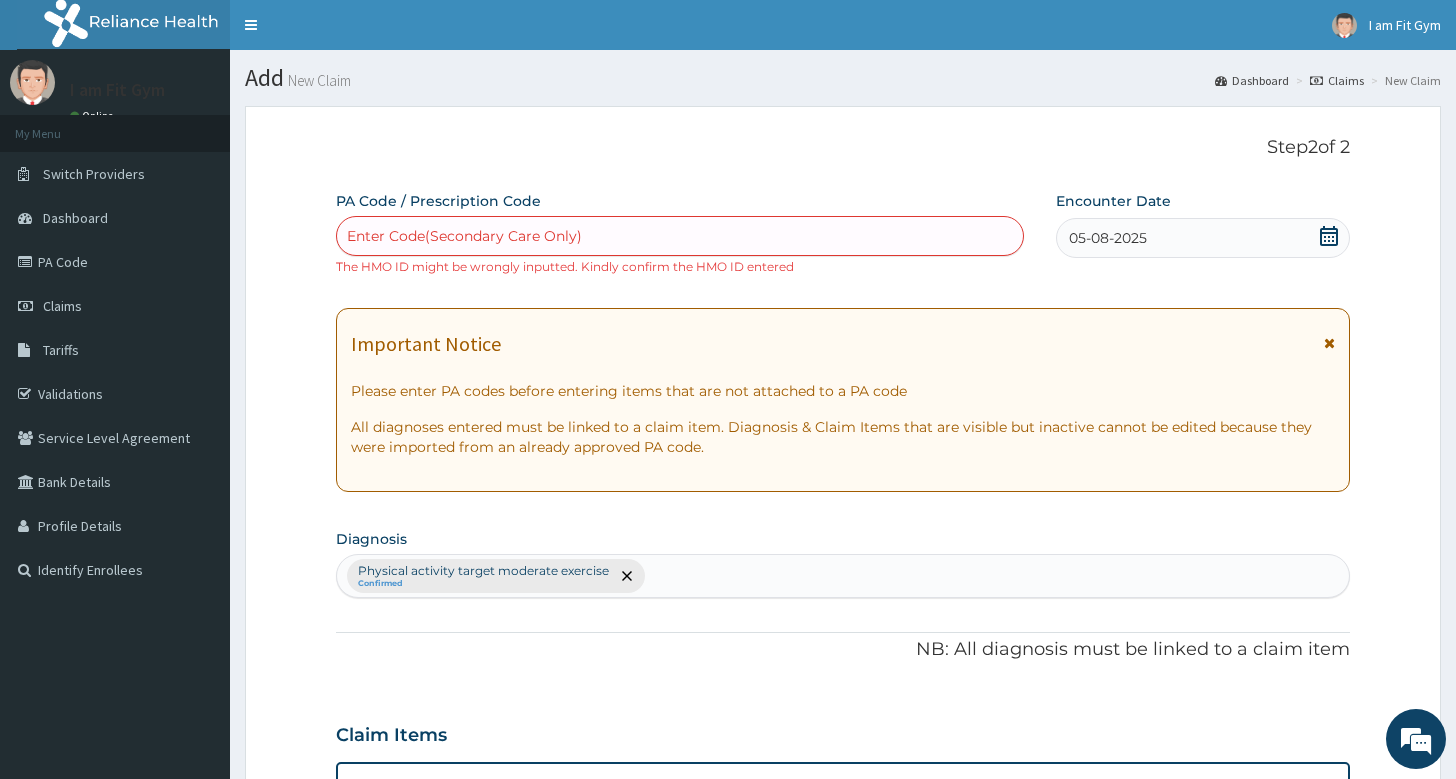 scroll, scrollTop: 111, scrollLeft: 0, axis: vertical 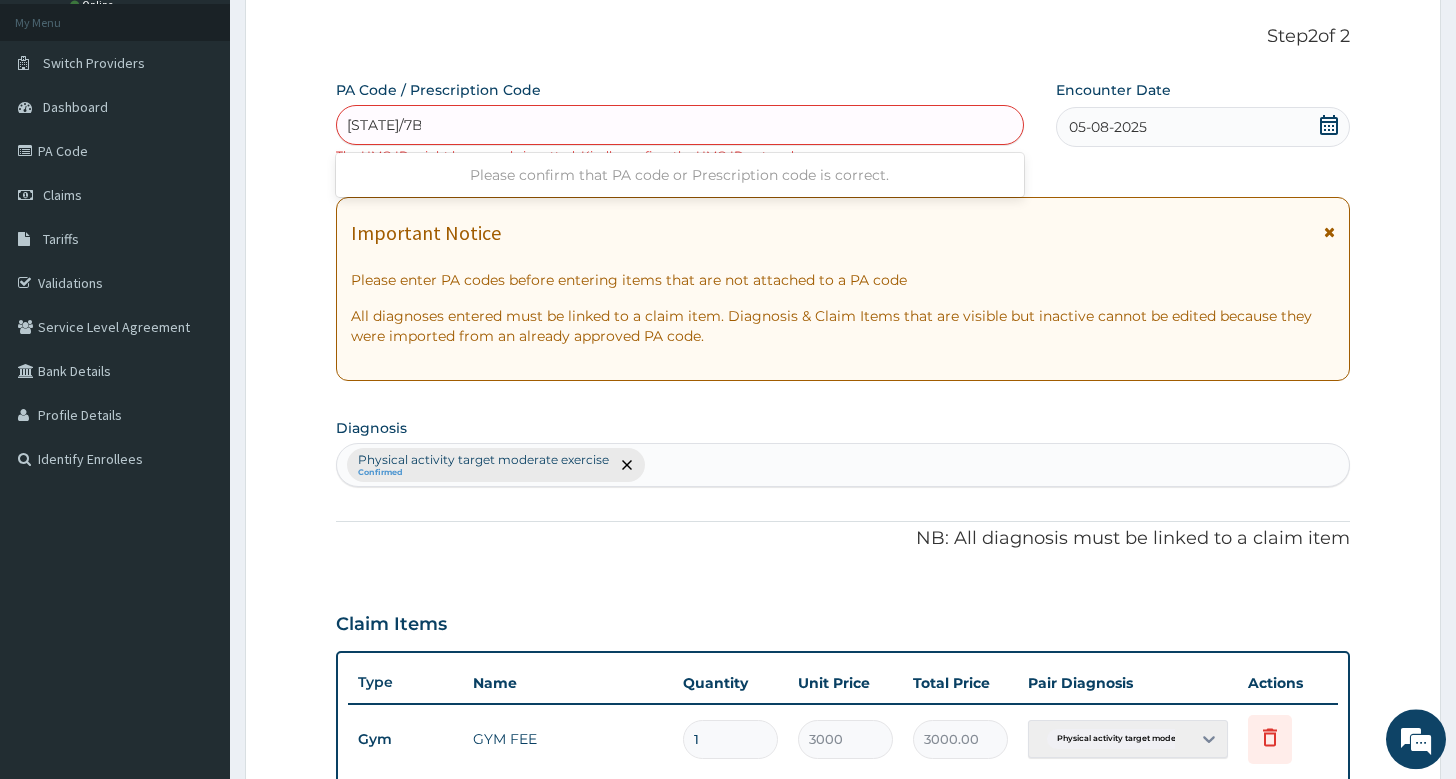 type on "[STATE]/7BCA4B" 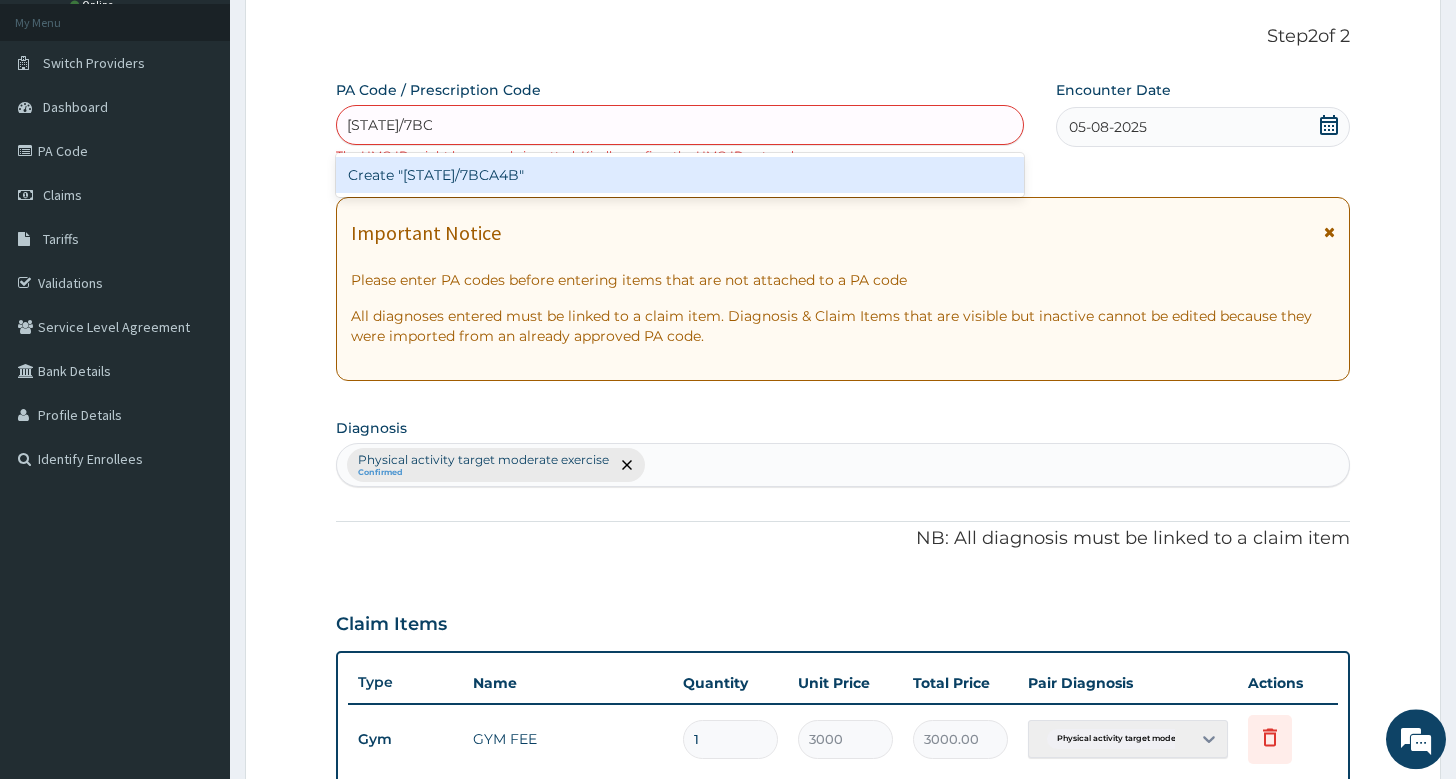 click on "Create "[STATE]/7BCA4B"" at bounding box center (680, 175) 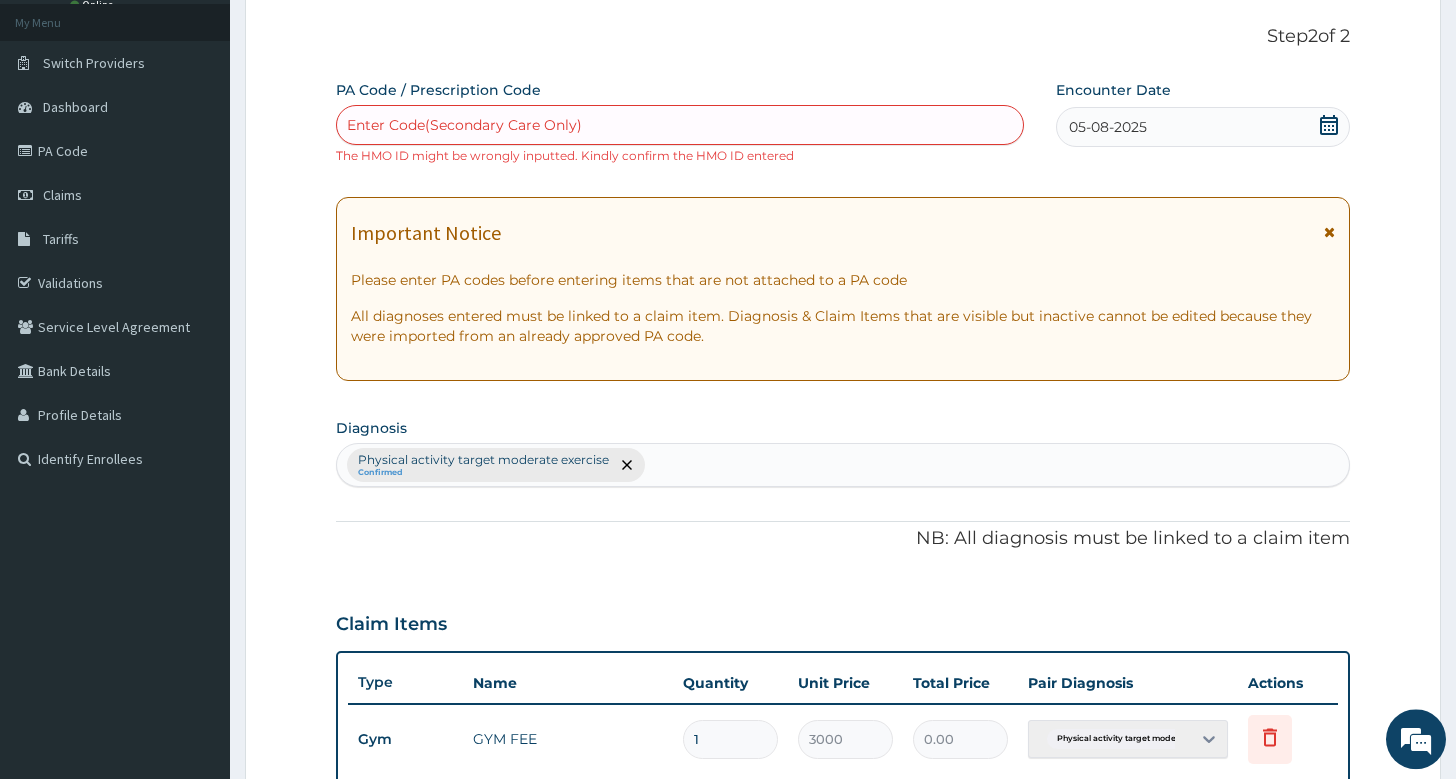 type 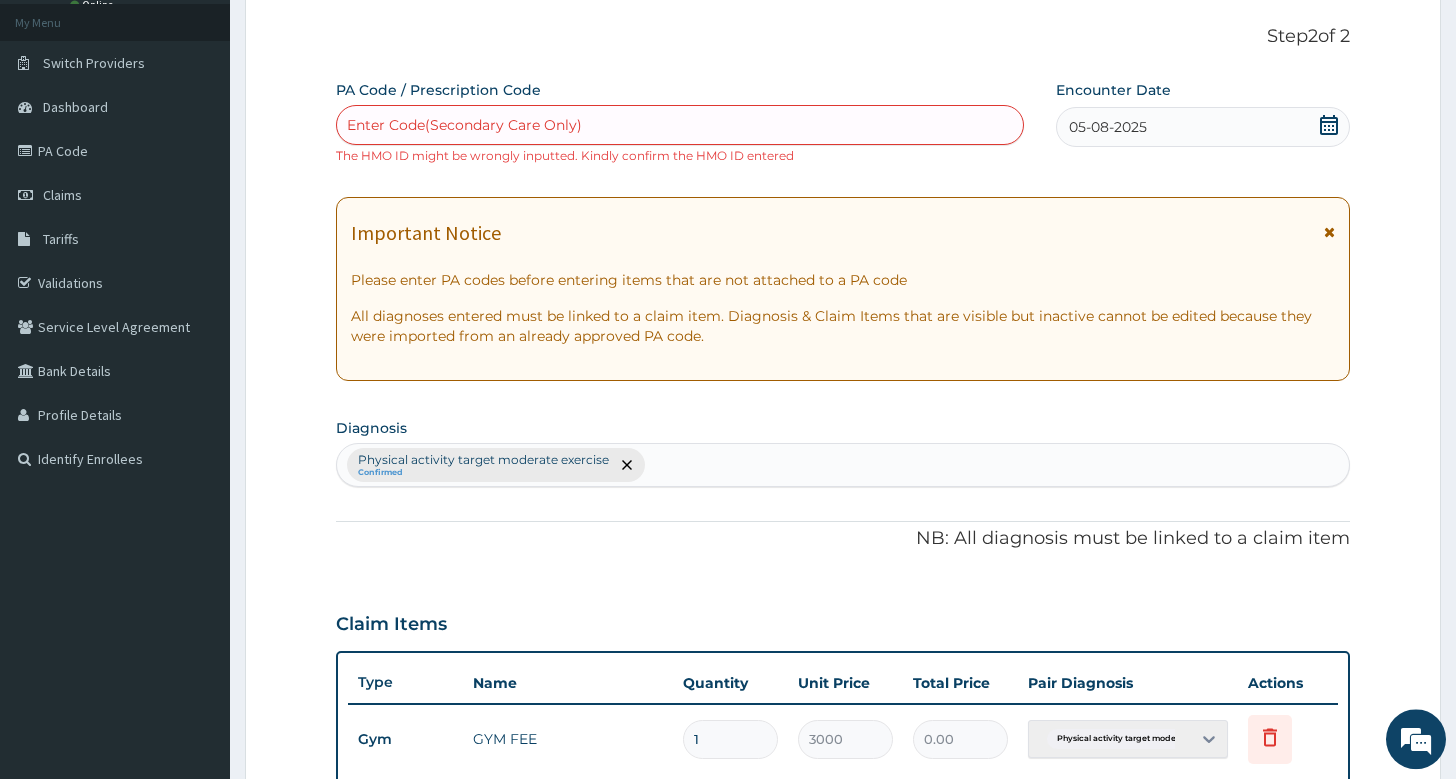 type on "0.00" 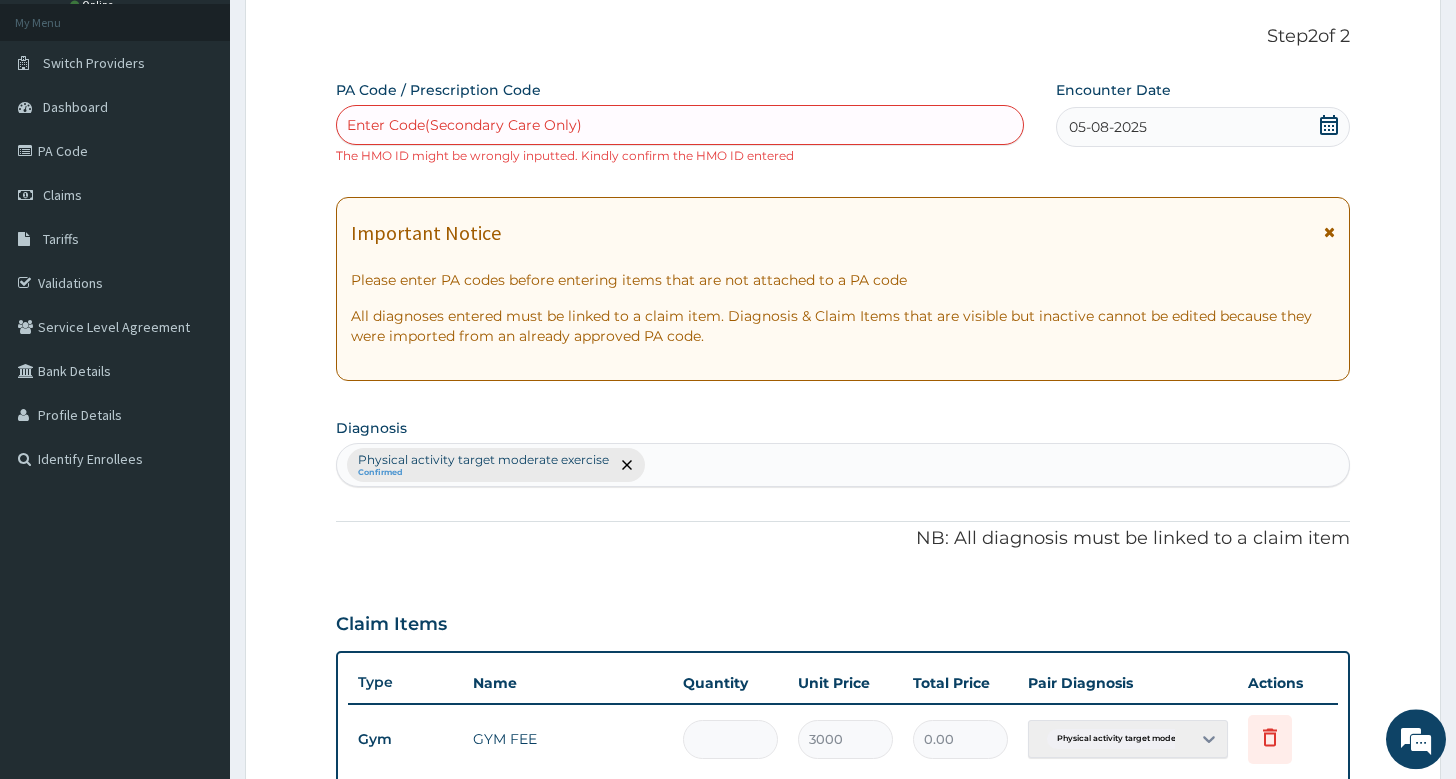 type 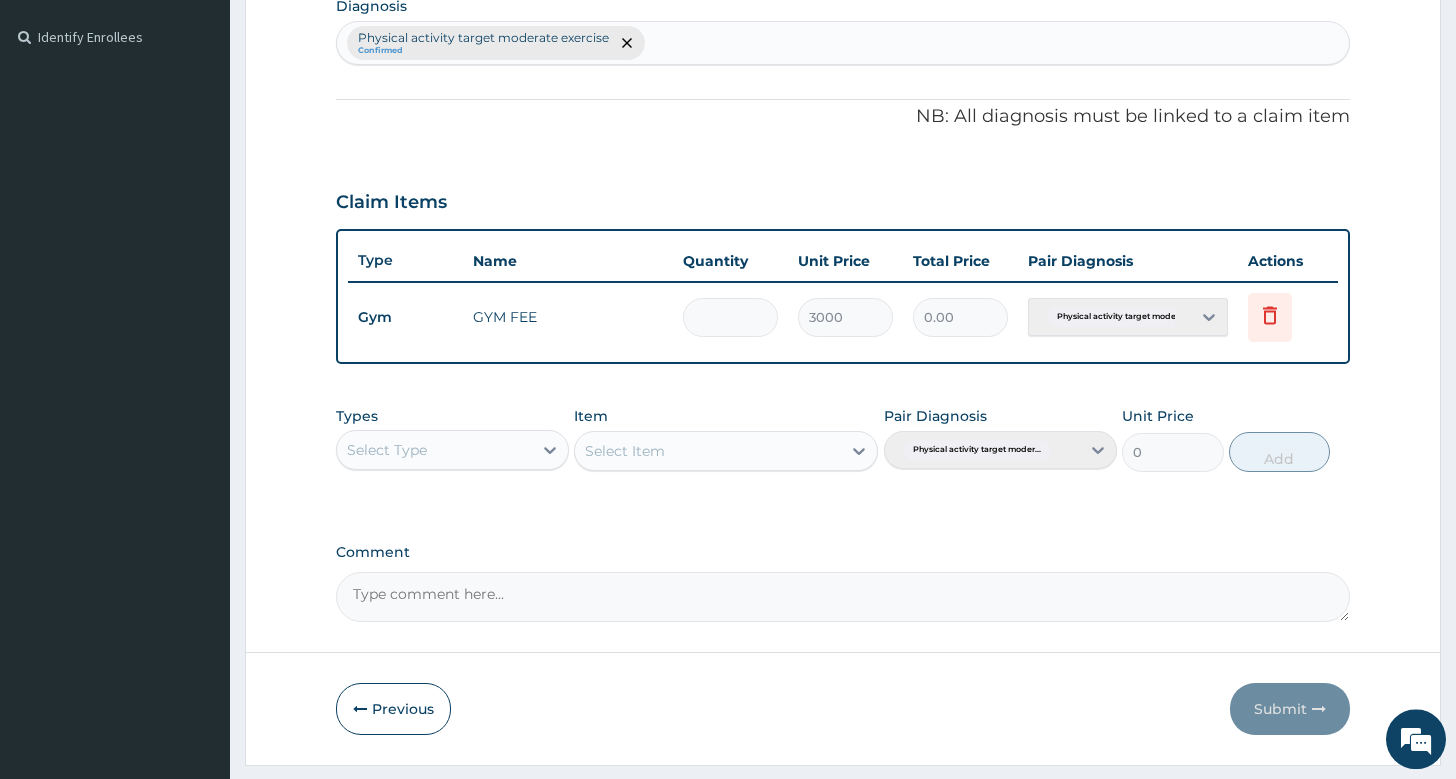 scroll, scrollTop: 543, scrollLeft: 0, axis: vertical 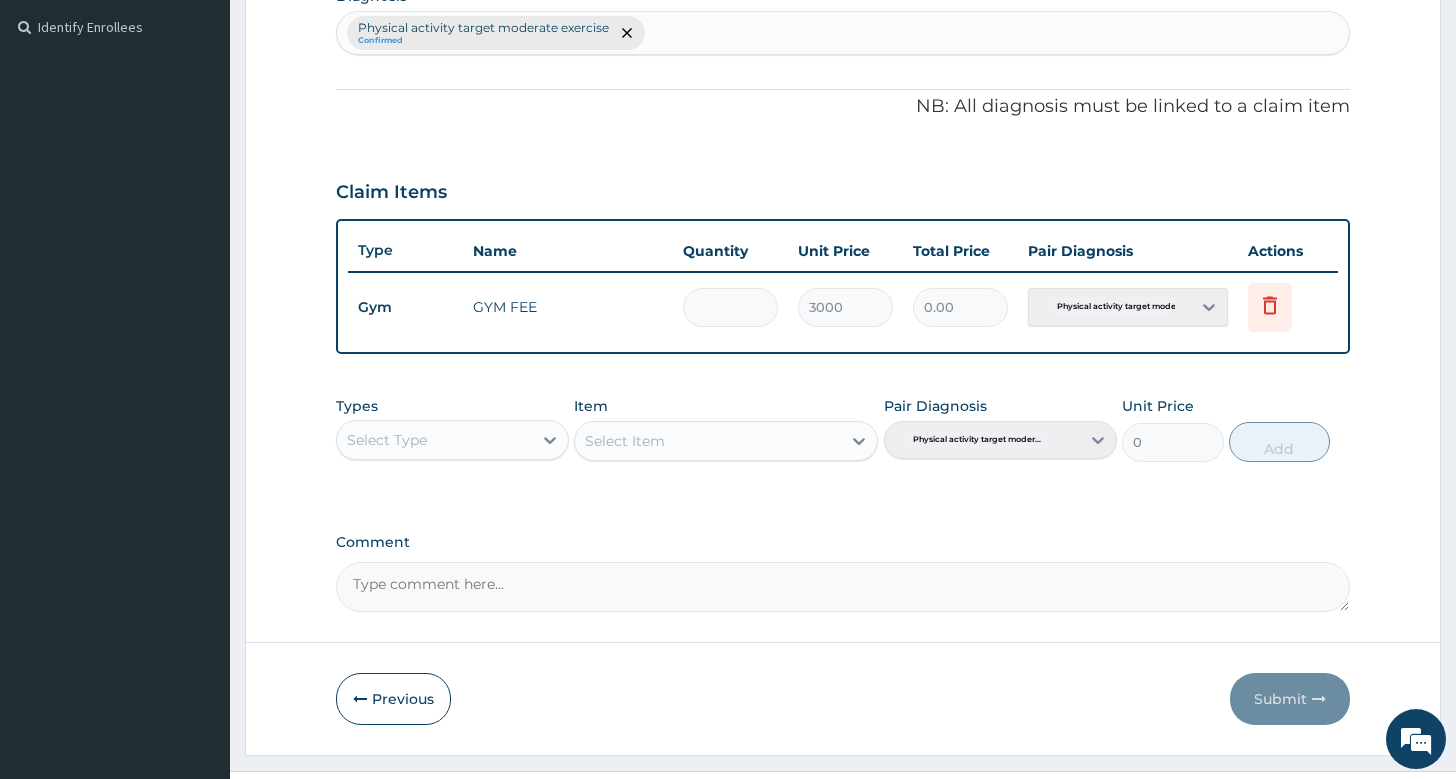 type on "[STATE]/7BCA4B" 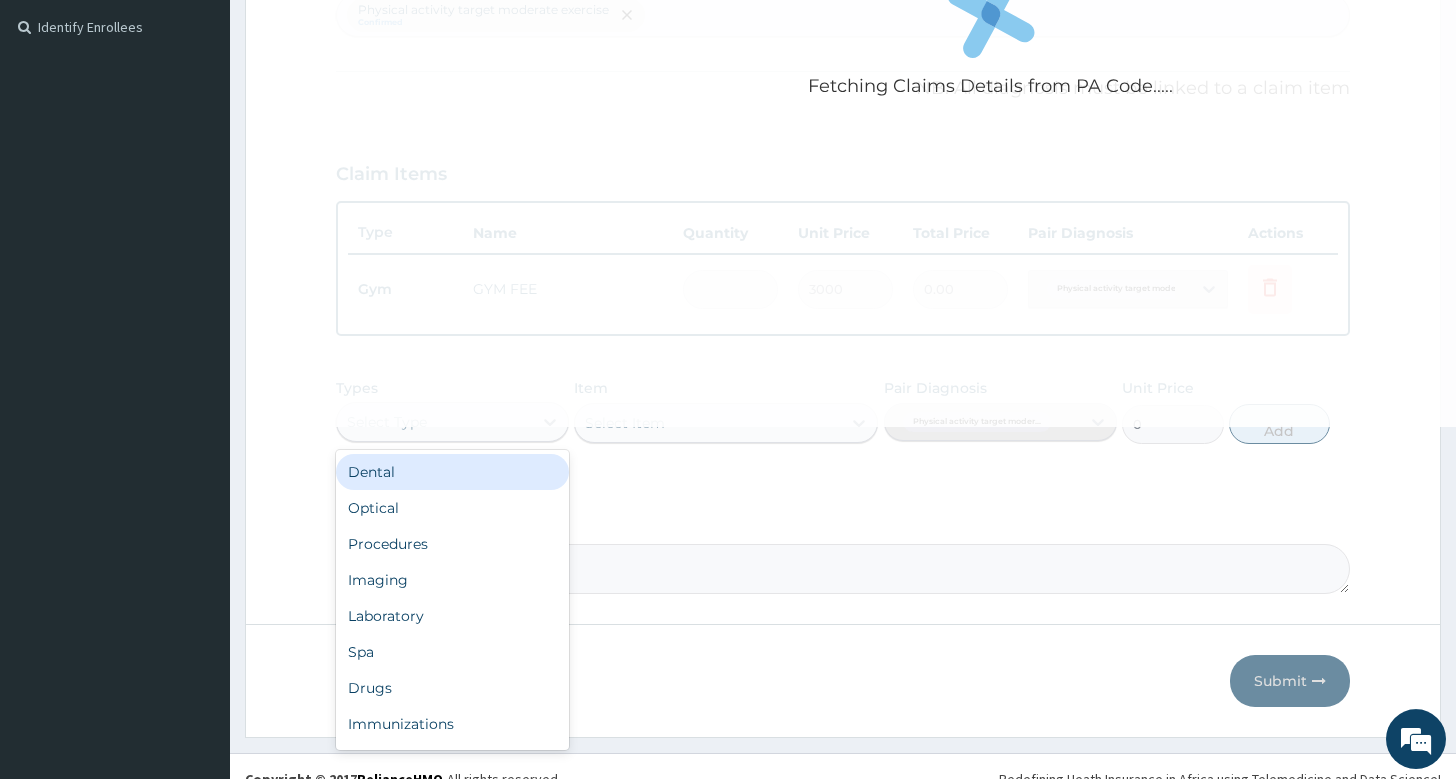 click on "Select Type" at bounding box center [434, 422] 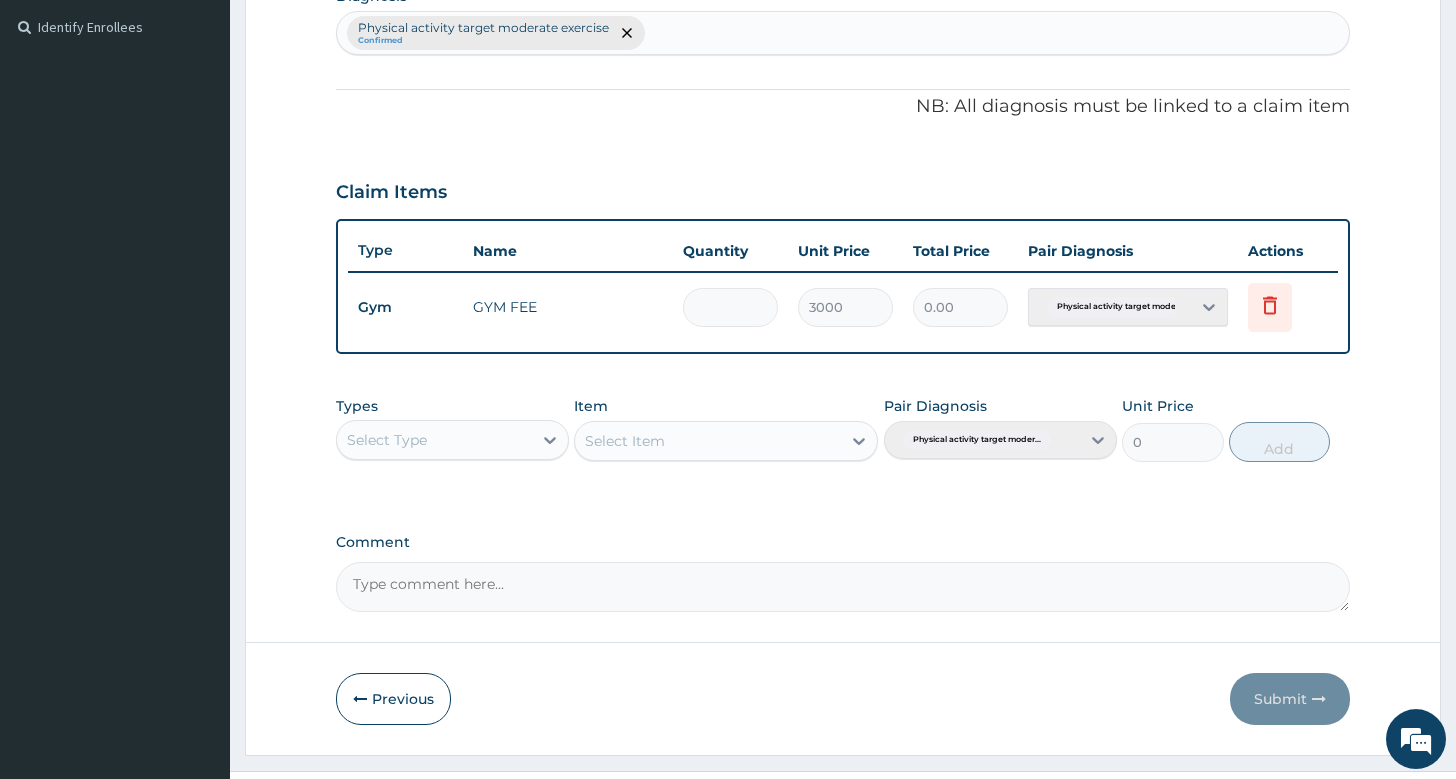click on "Select Type" at bounding box center [387, 440] 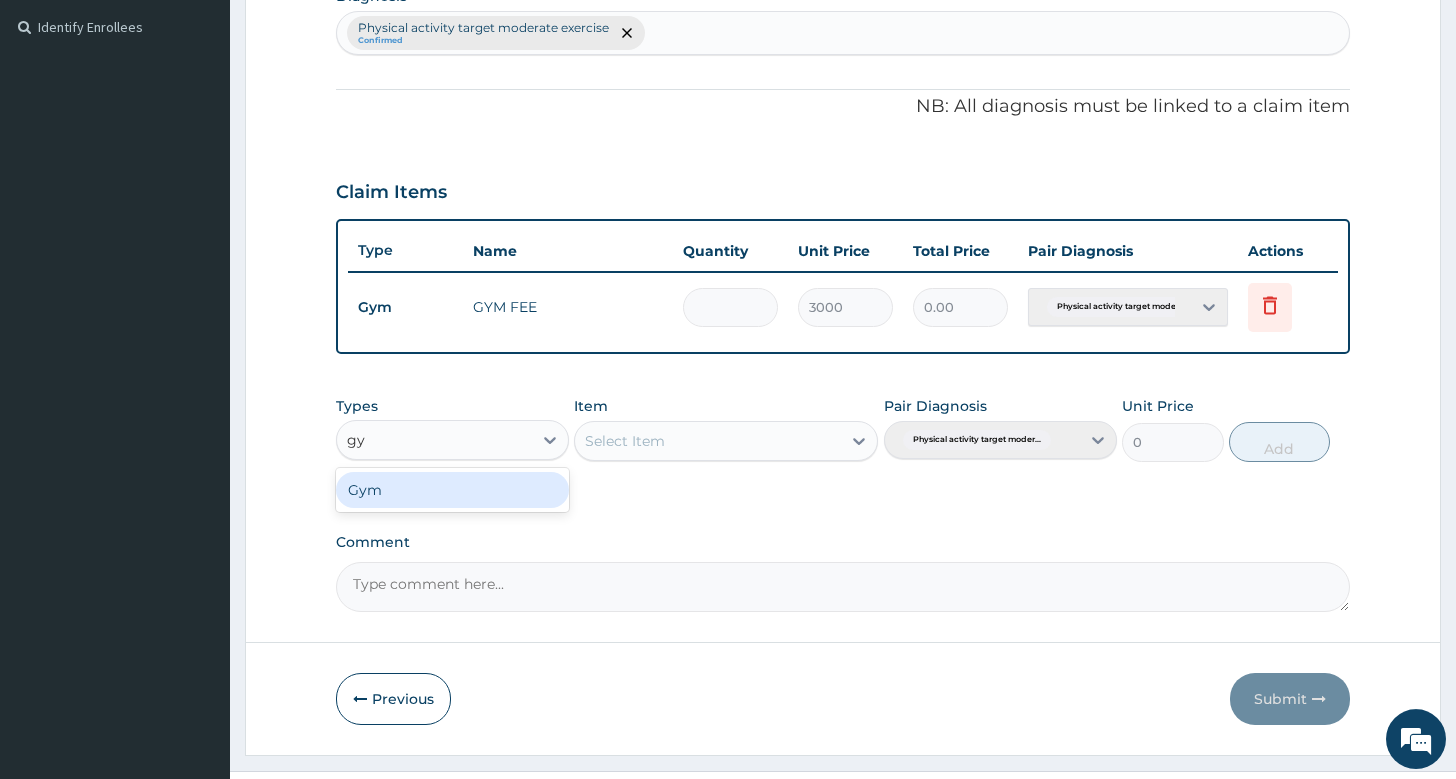 type on "gym" 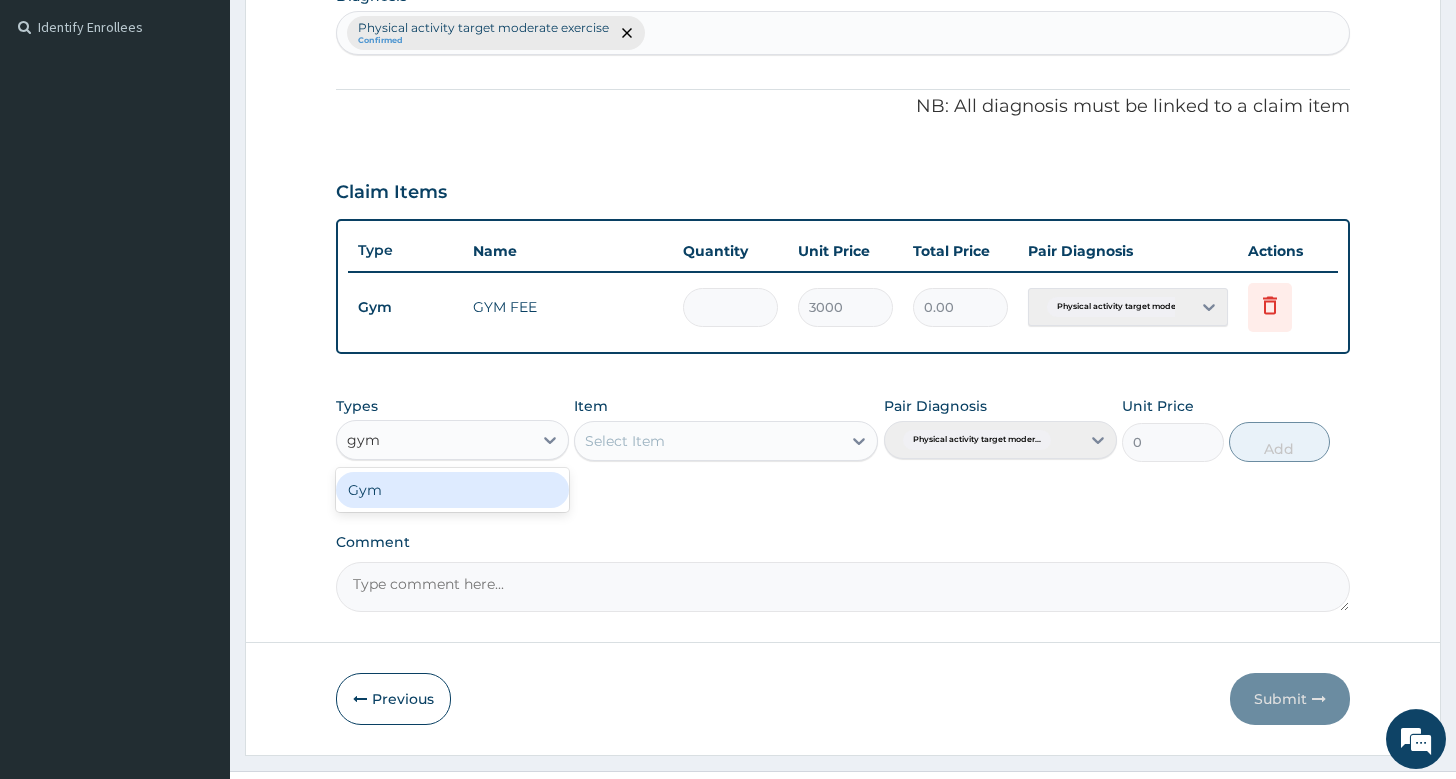 click on "Gym" at bounding box center (452, 490) 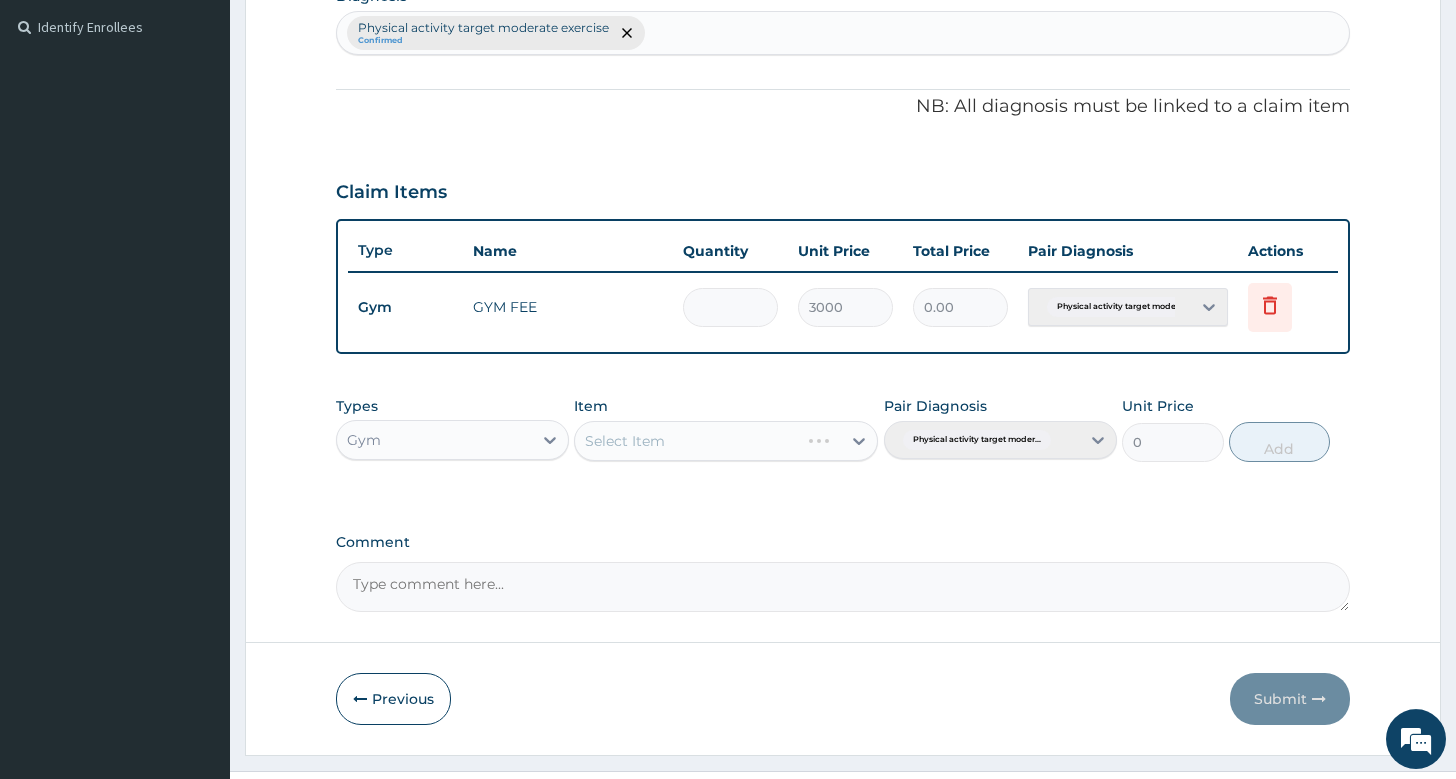 type 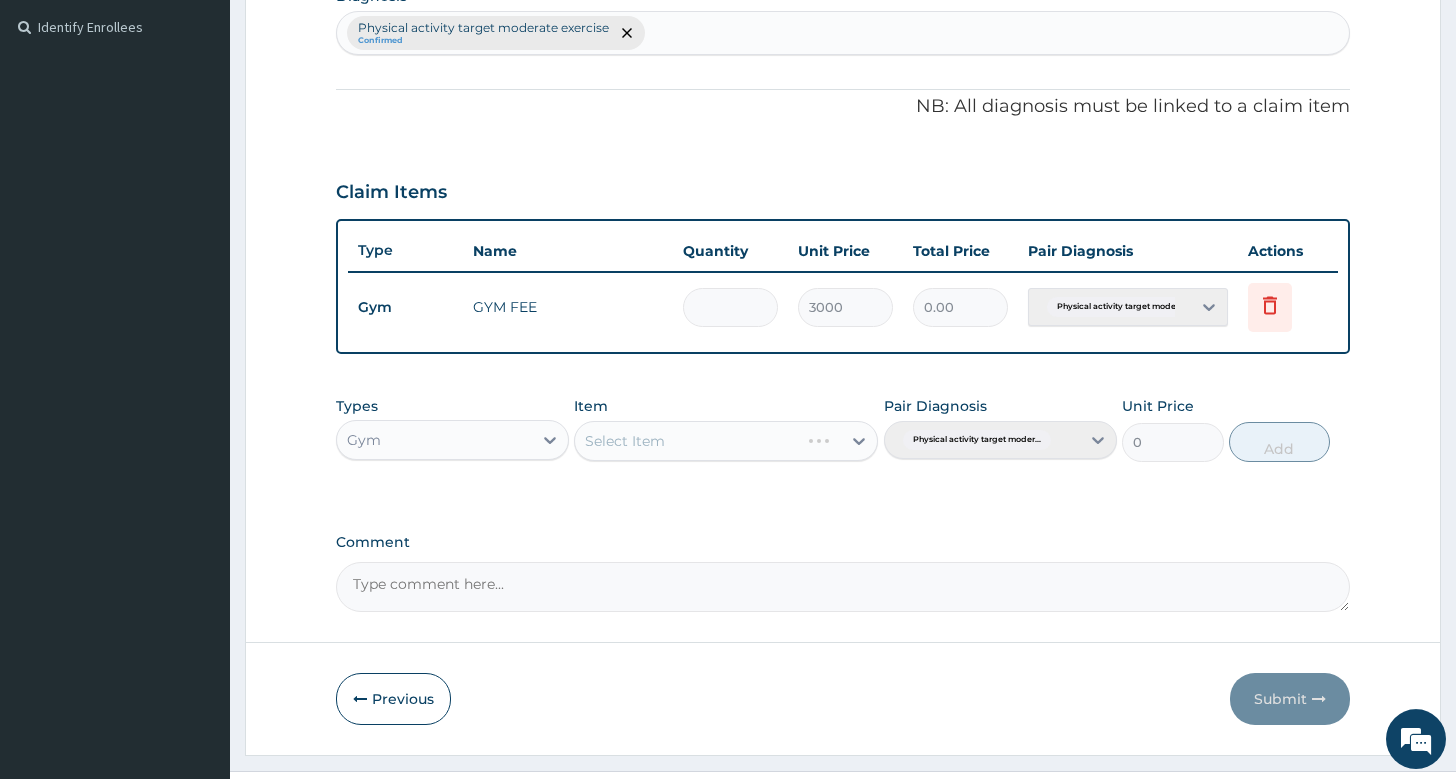 click on "Select Item" at bounding box center [726, 441] 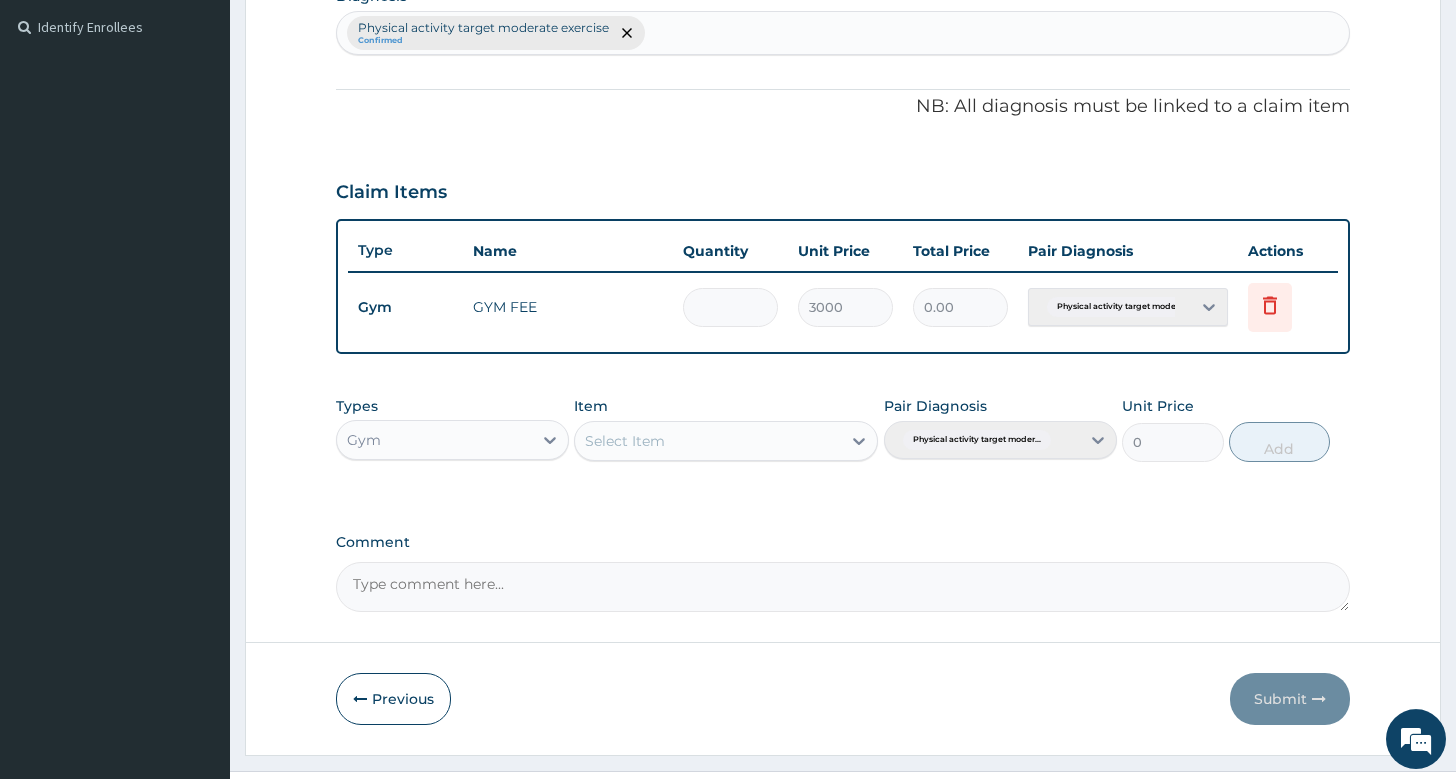 click on "Select Item" at bounding box center [708, 441] 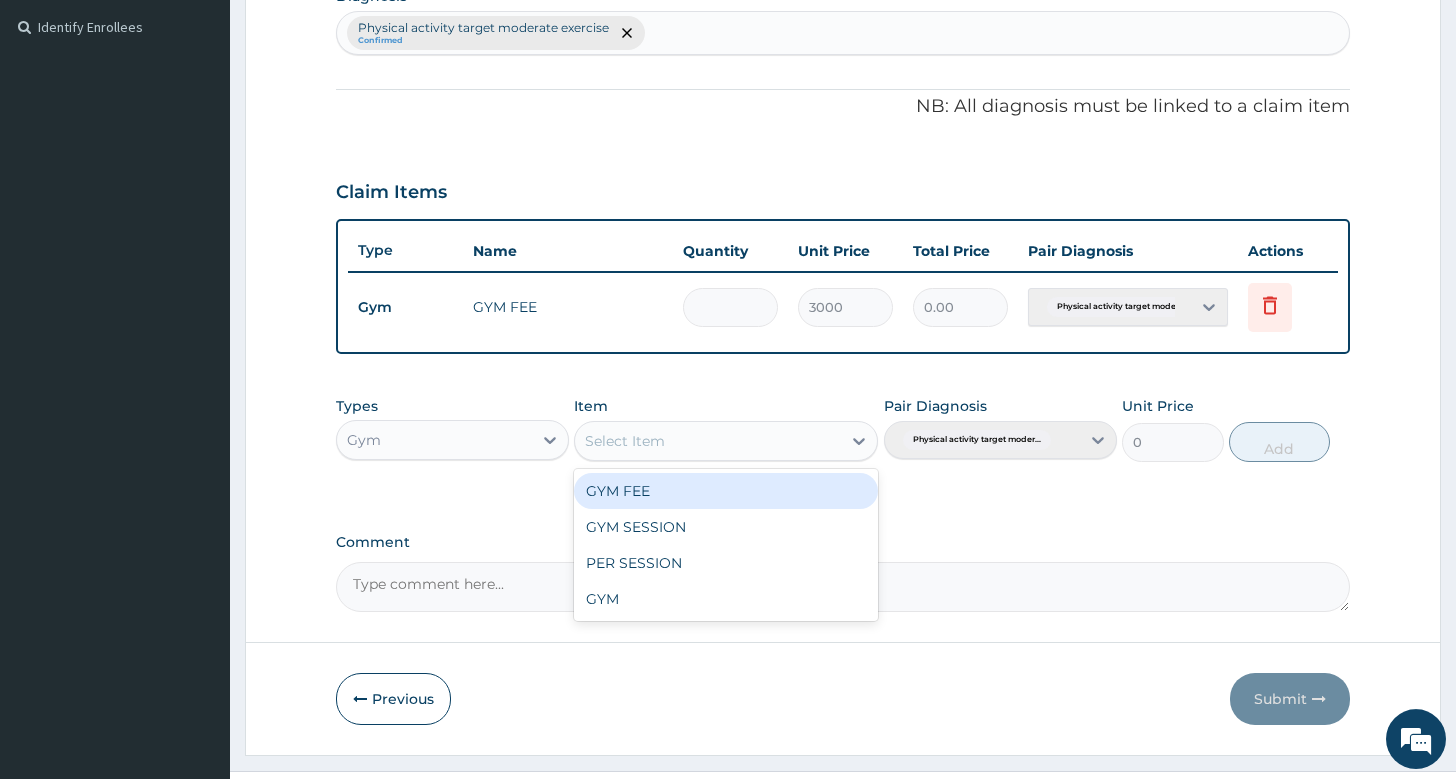 click on "GYM FEE" at bounding box center (726, 491) 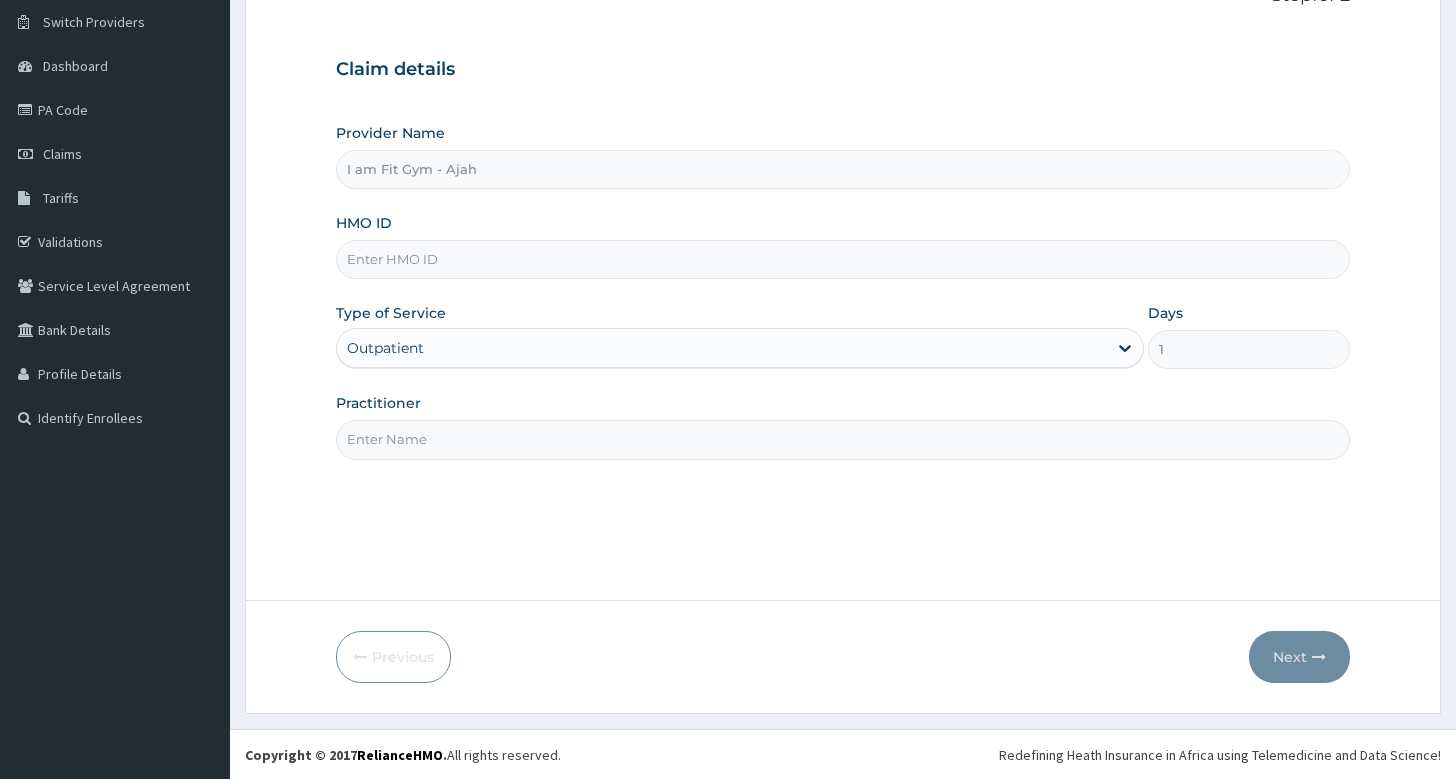 click on "HMO ID" at bounding box center [843, 259] 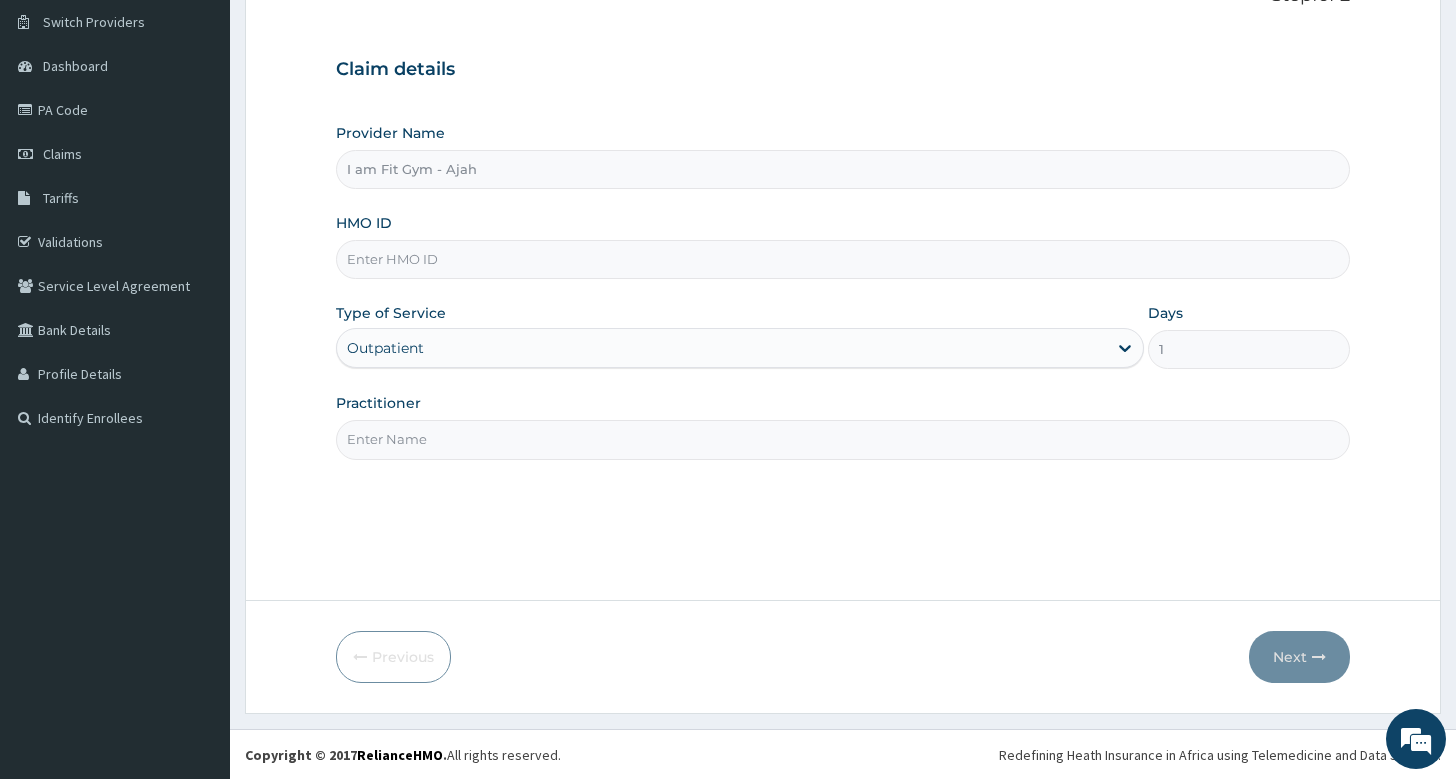 scroll, scrollTop: 152, scrollLeft: 0, axis: vertical 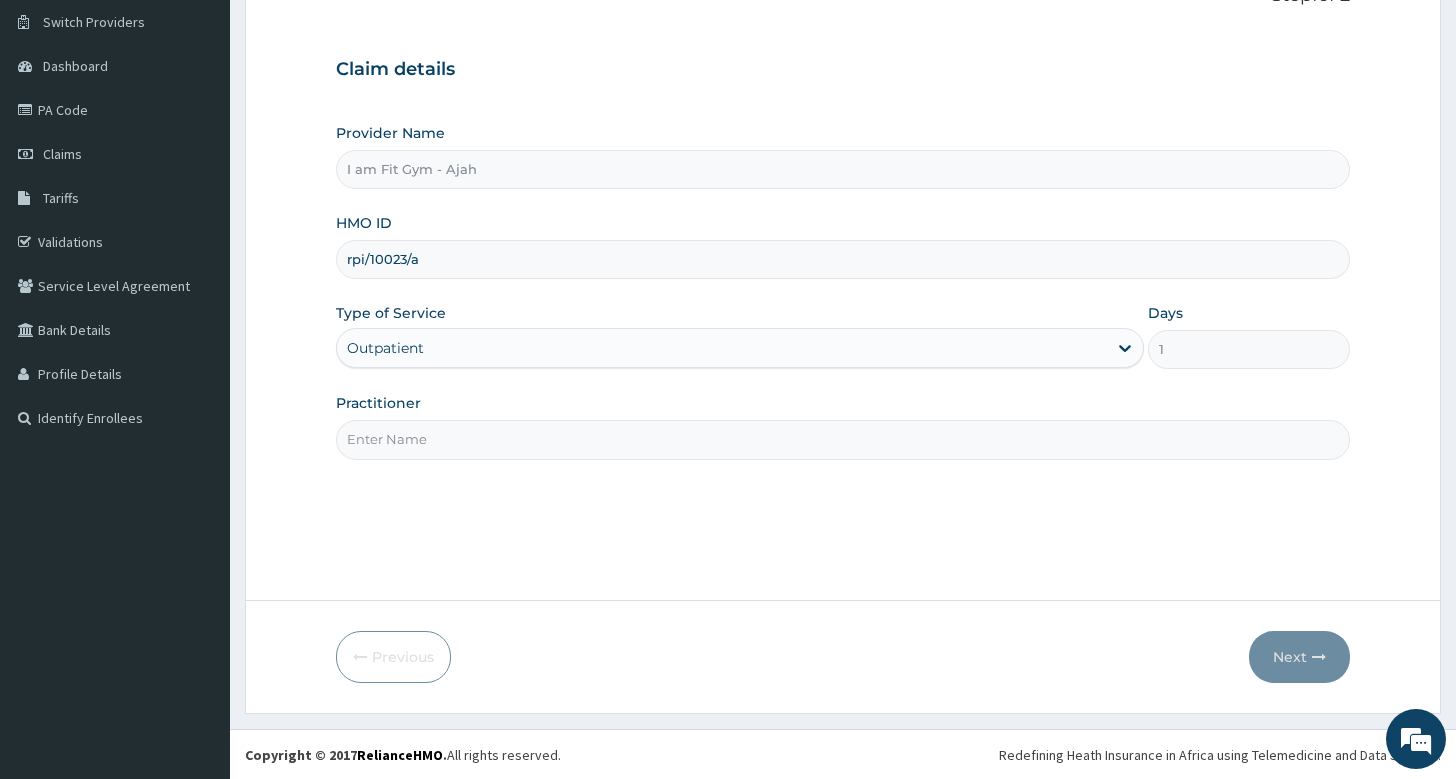 type on "rpi/10023/a" 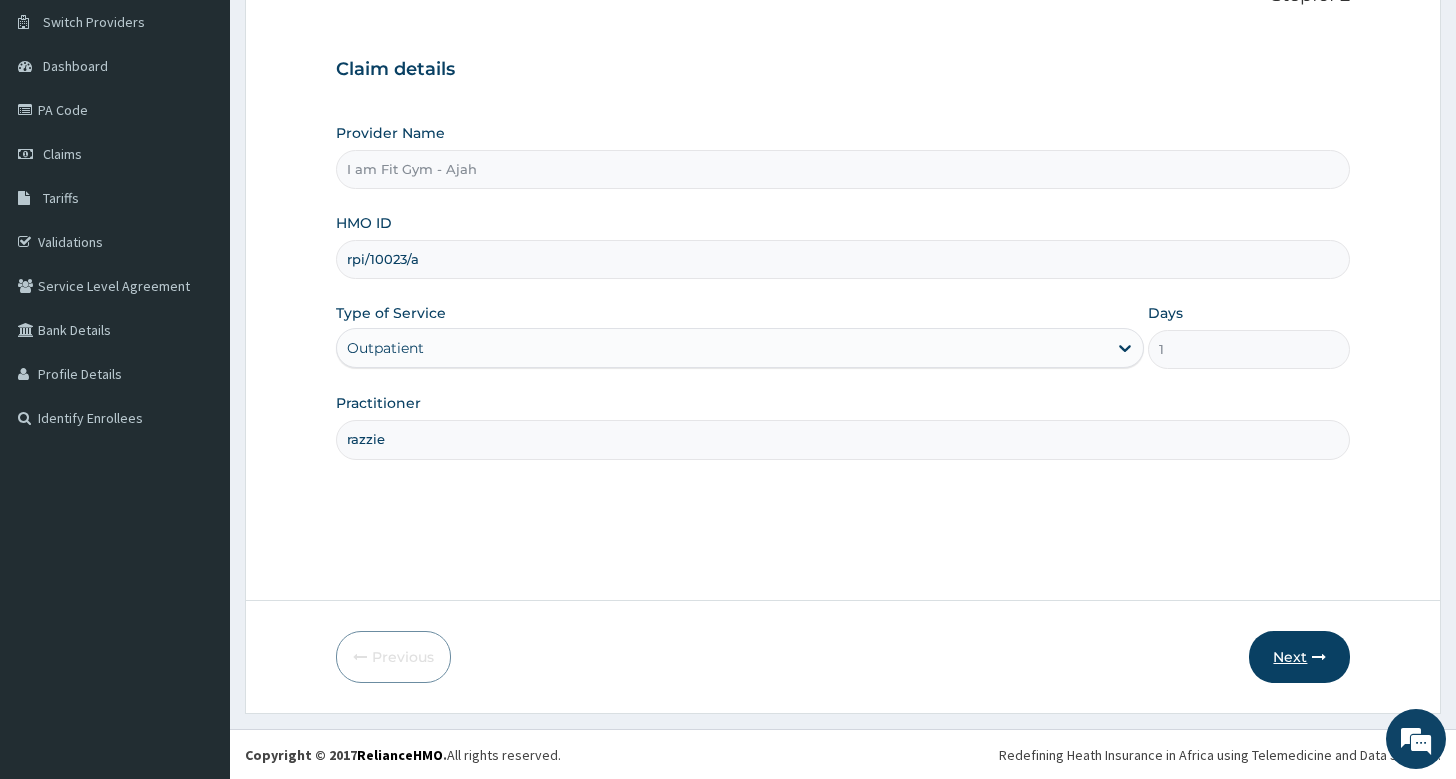 type on "razzie" 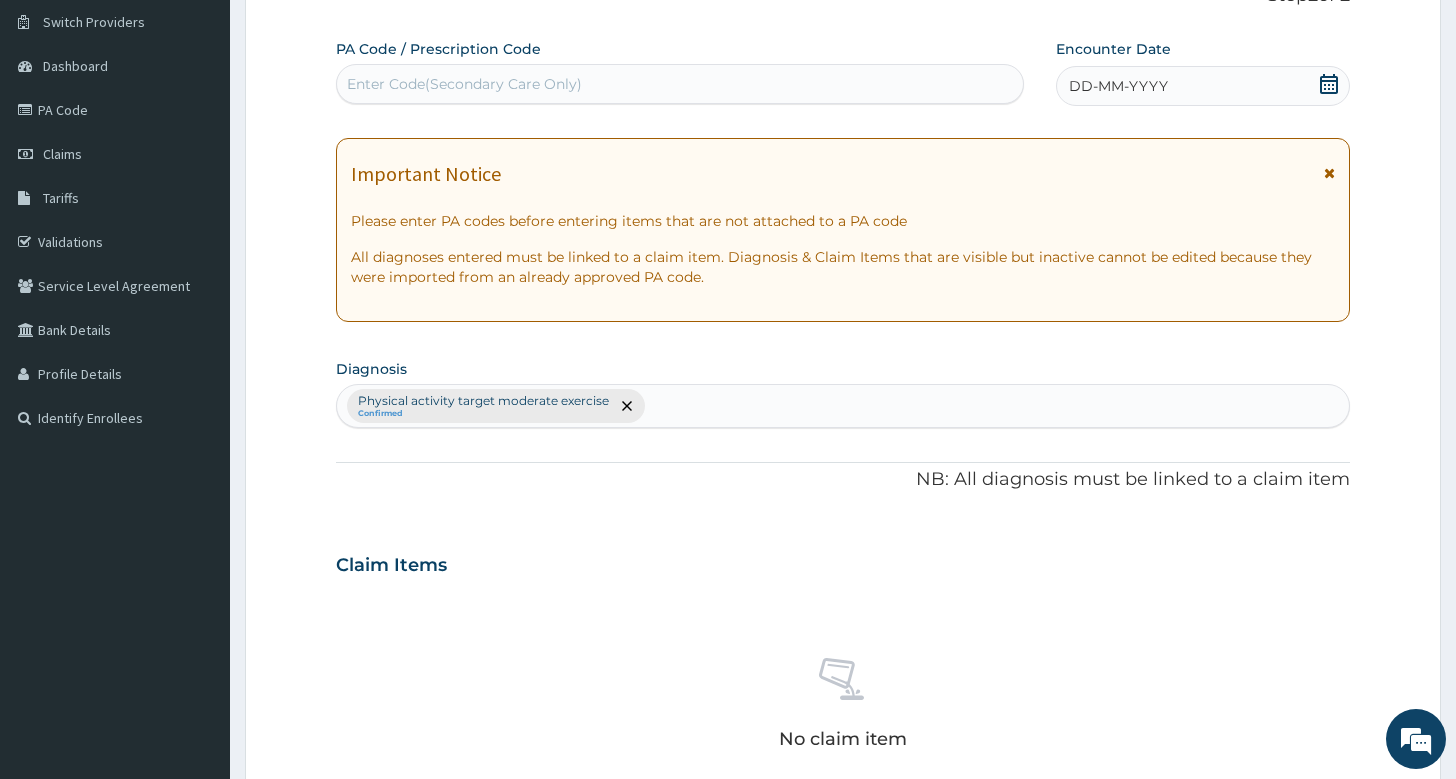 click on "DD-MM-YYYY" at bounding box center [1118, 86] 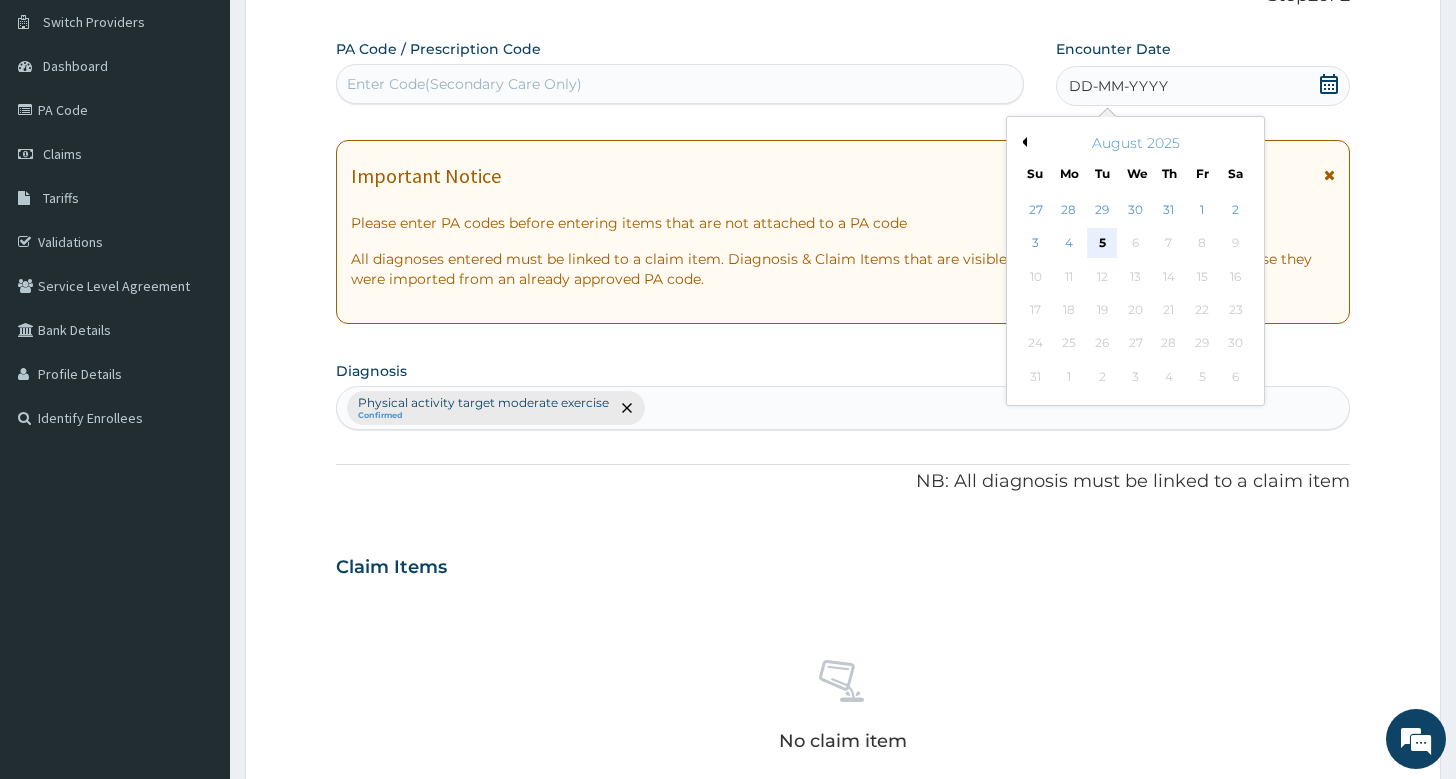 click on "5" at bounding box center (1102, 244) 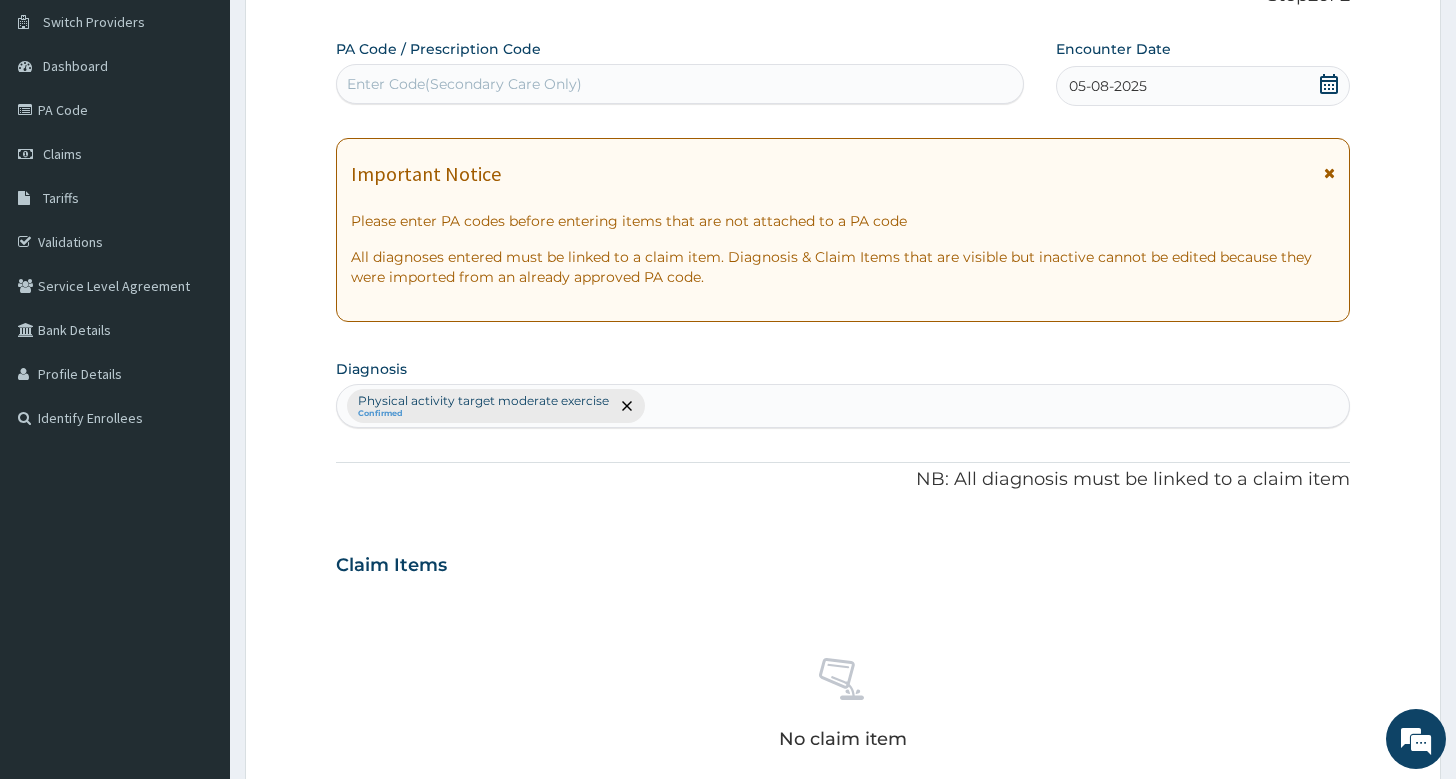 drag, startPoint x: 426, startPoint y: 93, endPoint x: 441, endPoint y: 90, distance: 15.297058 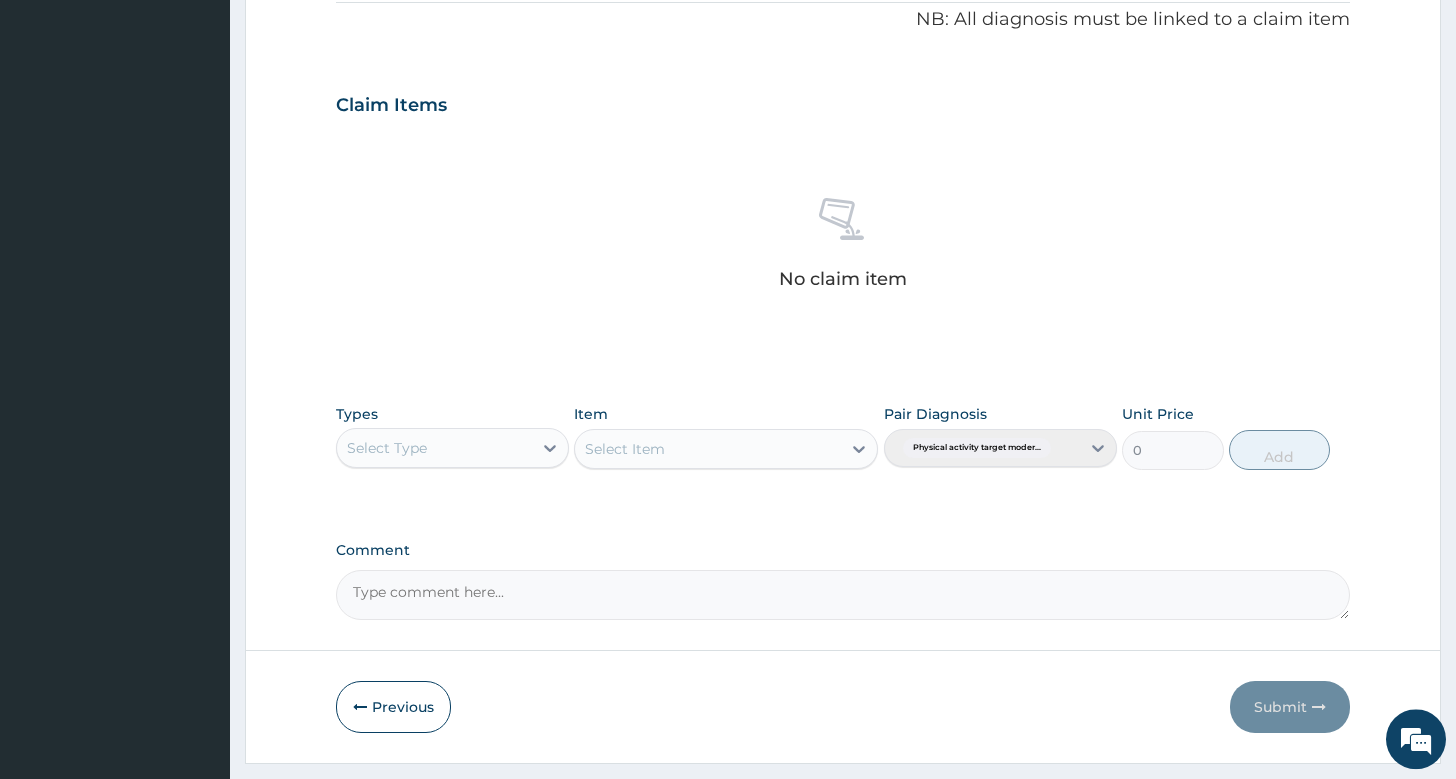 scroll, scrollTop: 619, scrollLeft: 0, axis: vertical 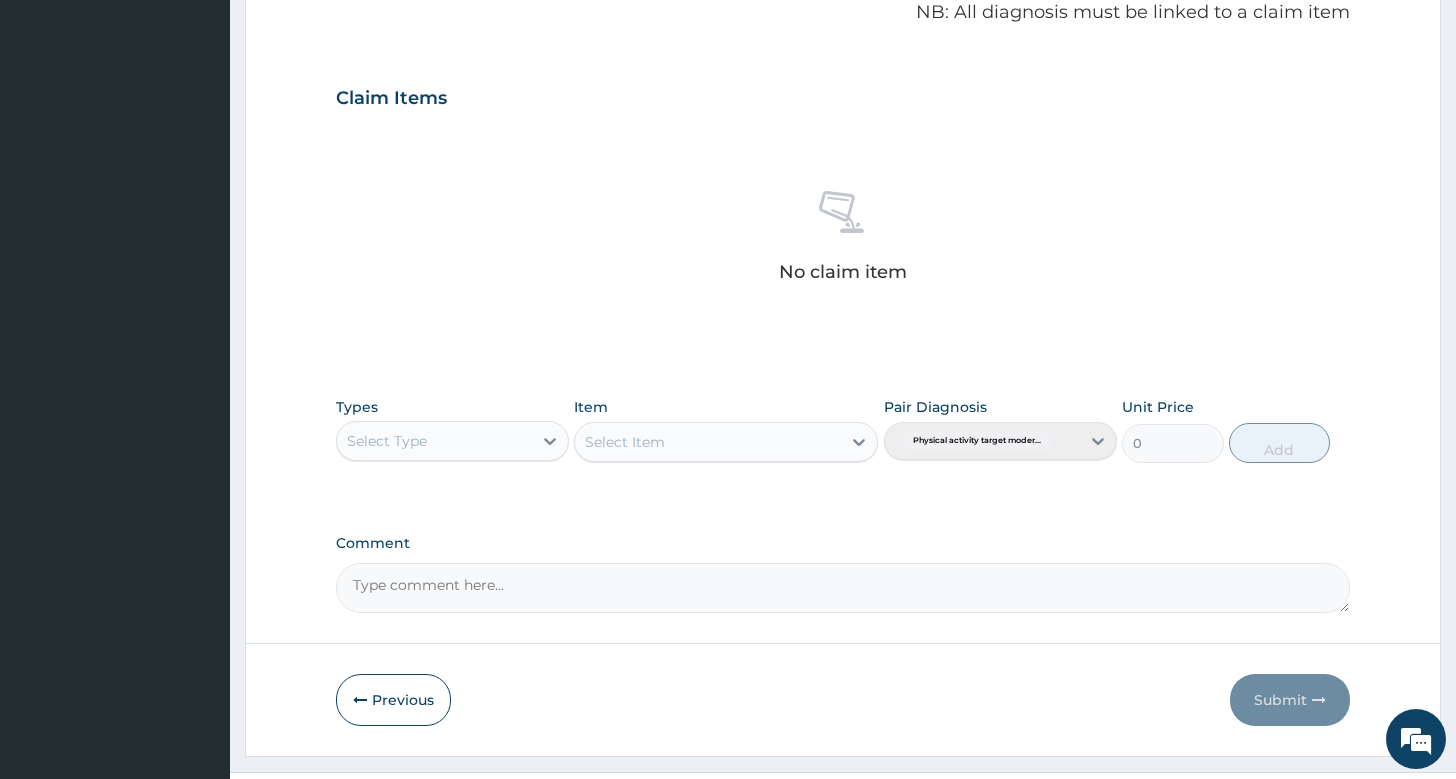 type on "[STATE]/7BCA4B" 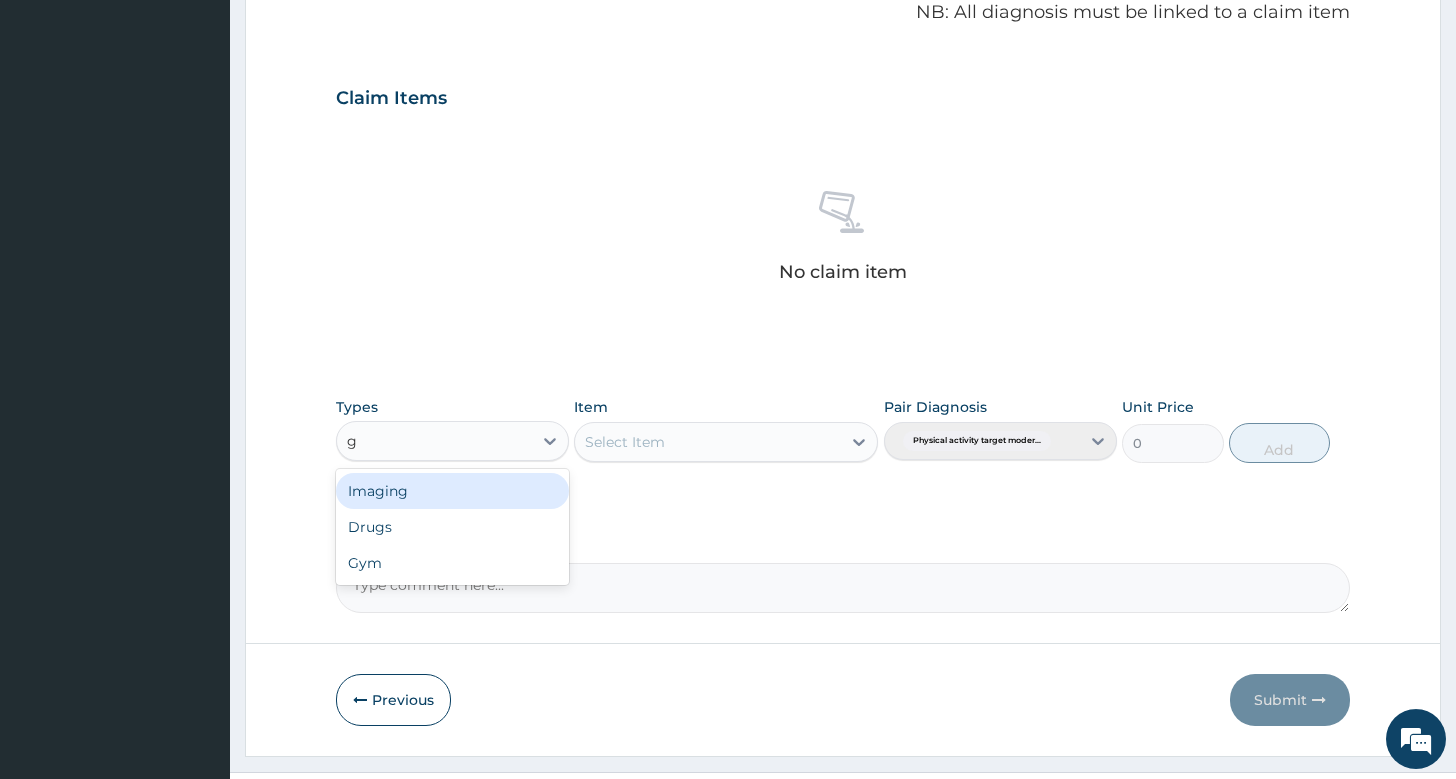 type on "gy" 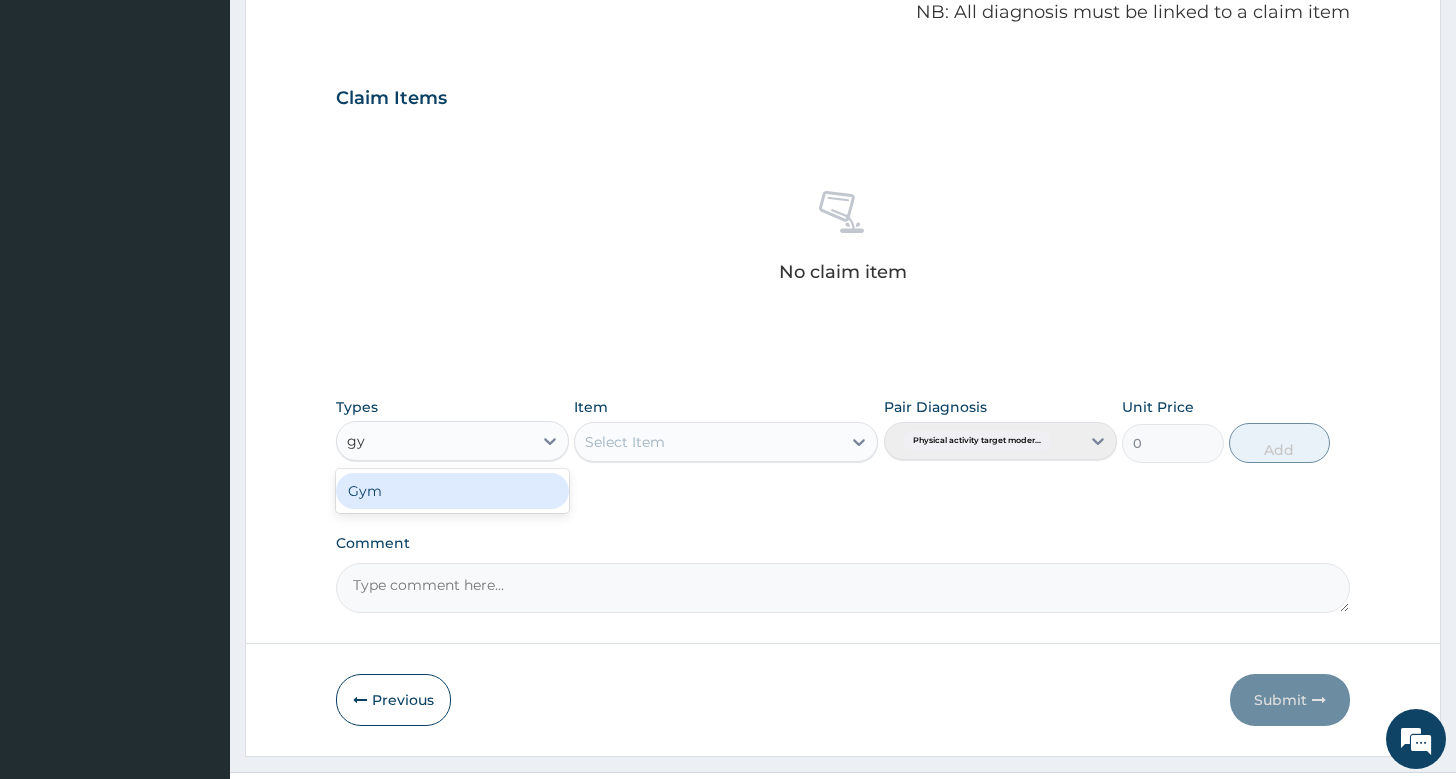 click on "Gym" at bounding box center (452, 491) 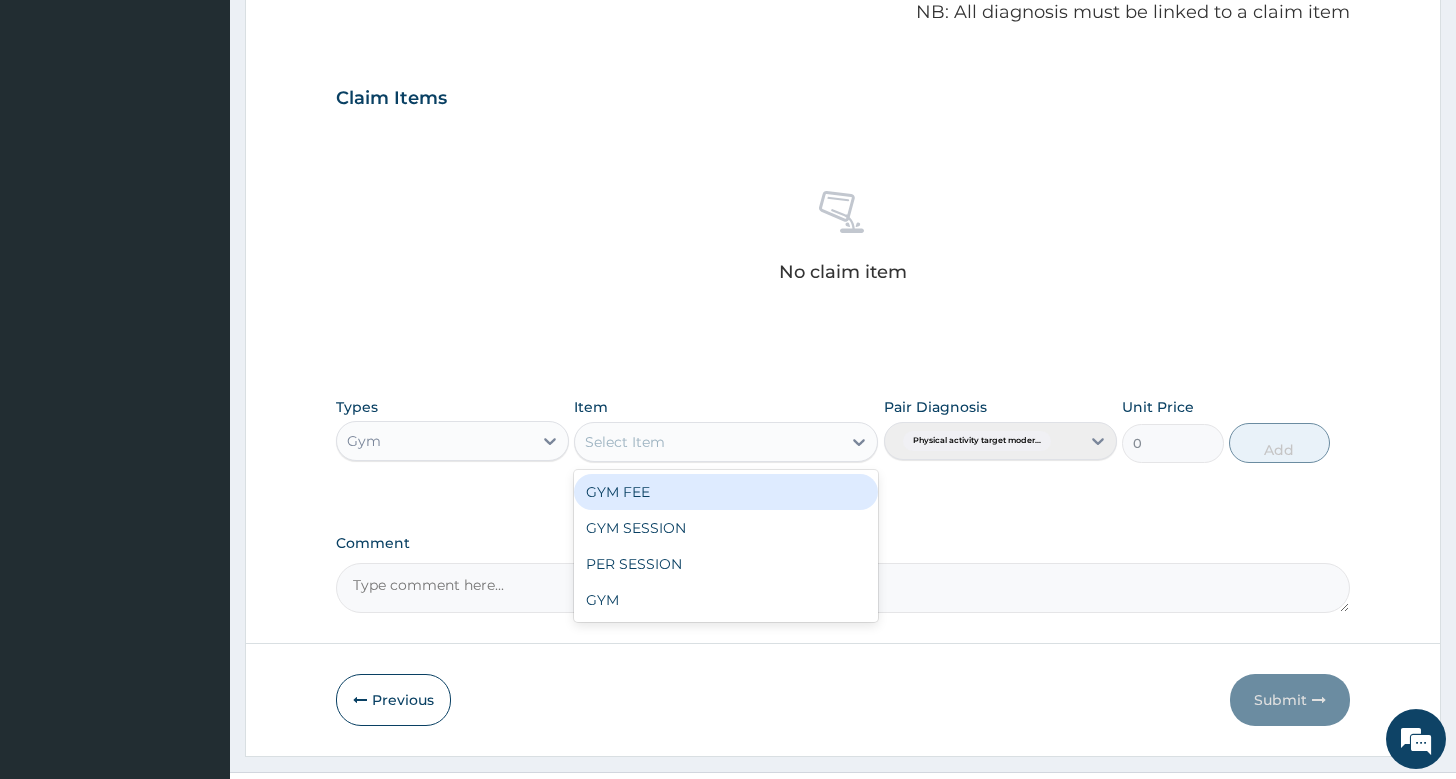 click on "Select Item" at bounding box center (708, 442) 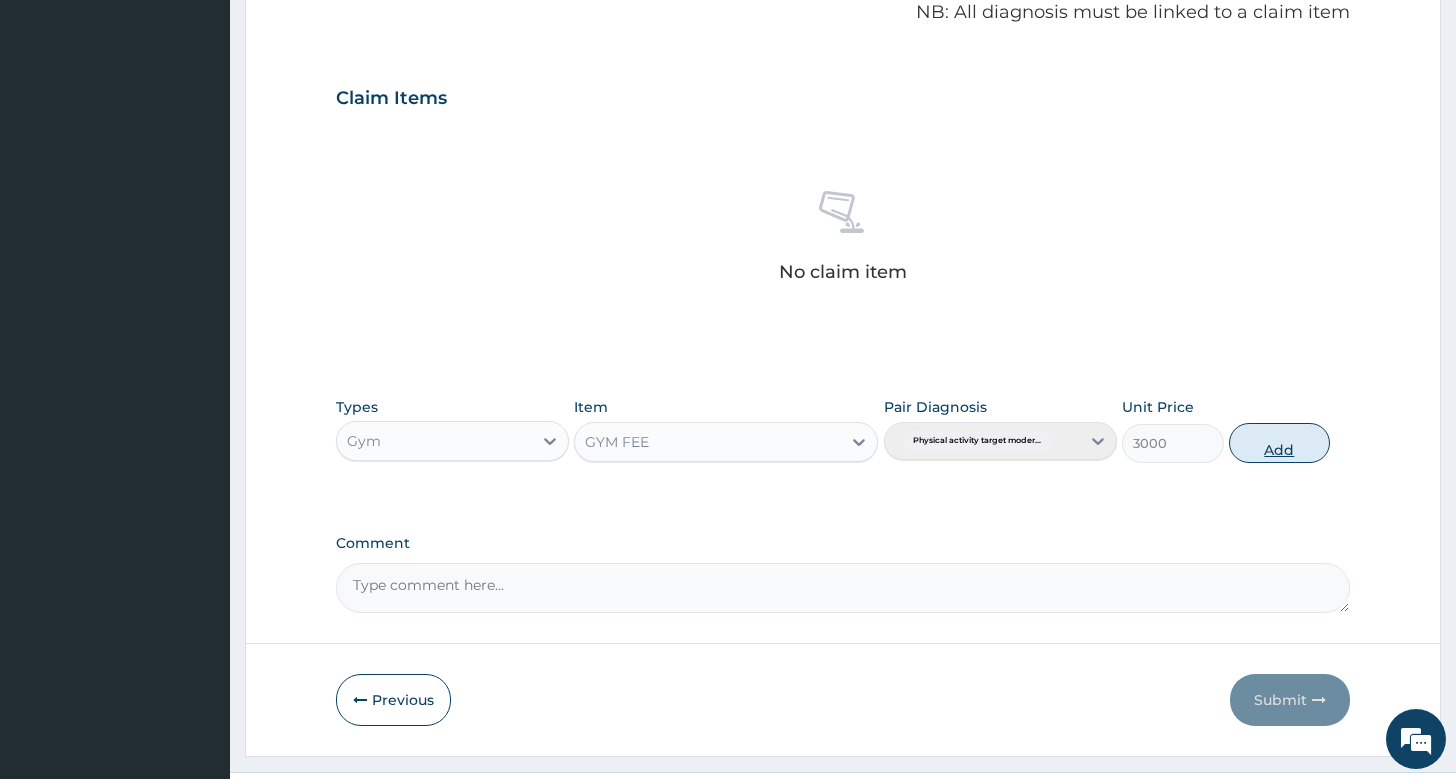 click on "Add" at bounding box center [1279, 443] 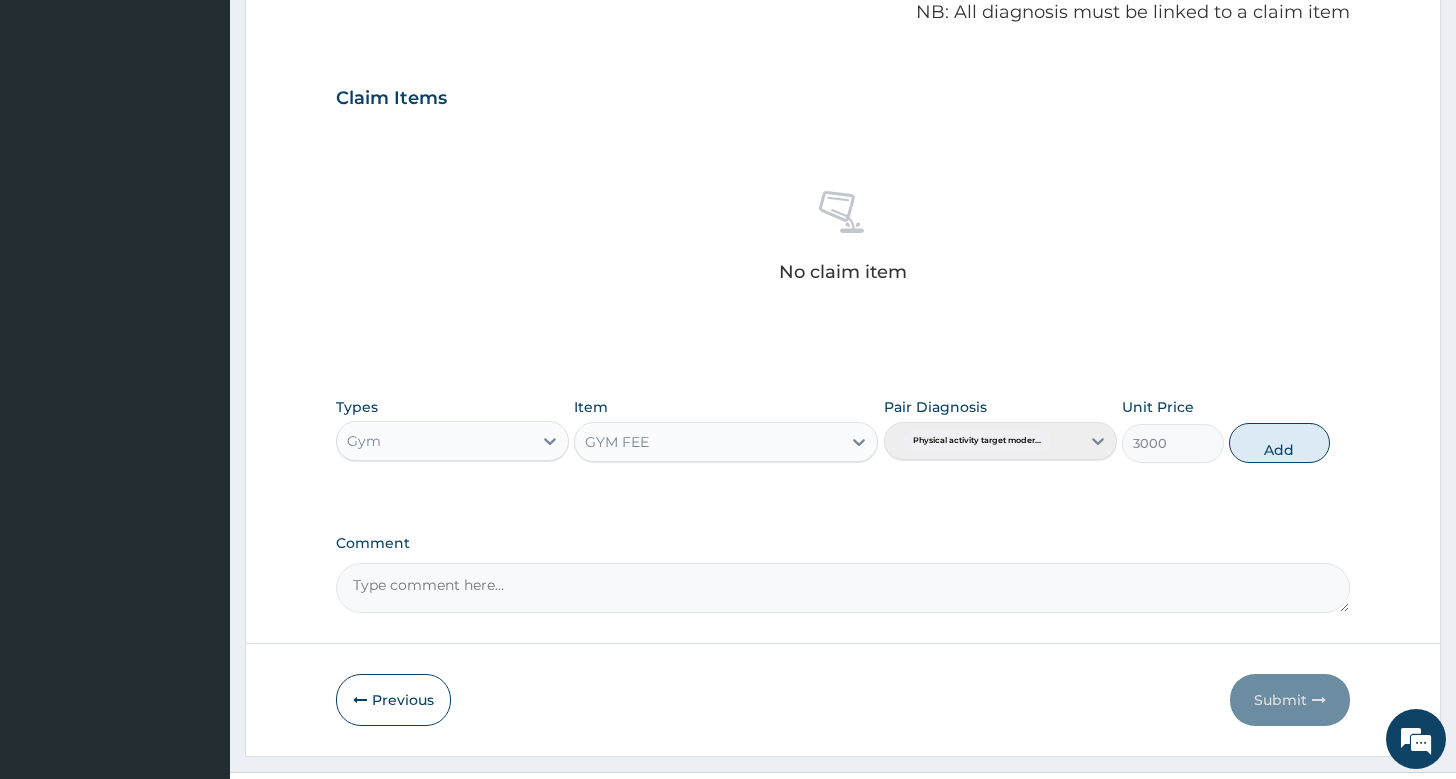 type on "0" 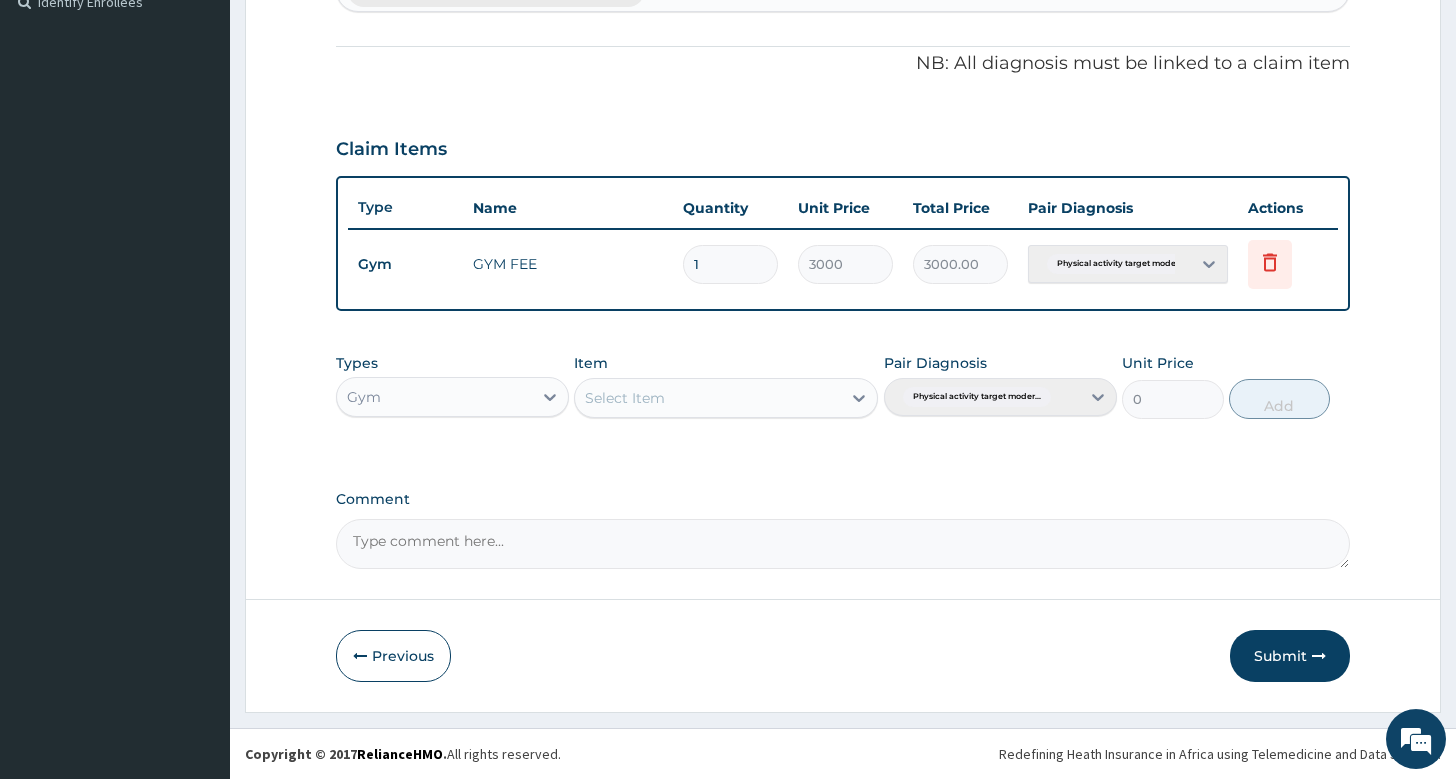 scroll, scrollTop: 564, scrollLeft: 0, axis: vertical 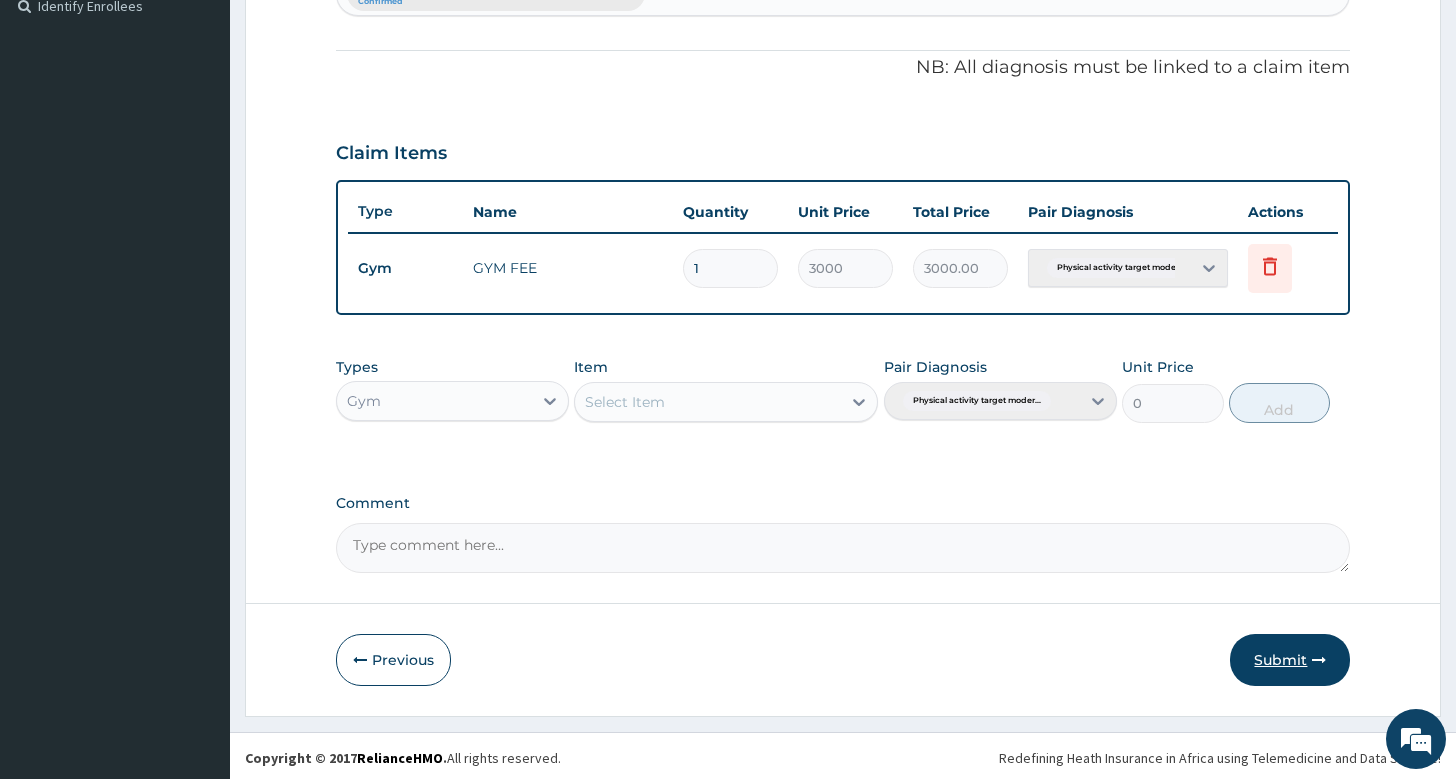 click on "Submit" at bounding box center (1290, 660) 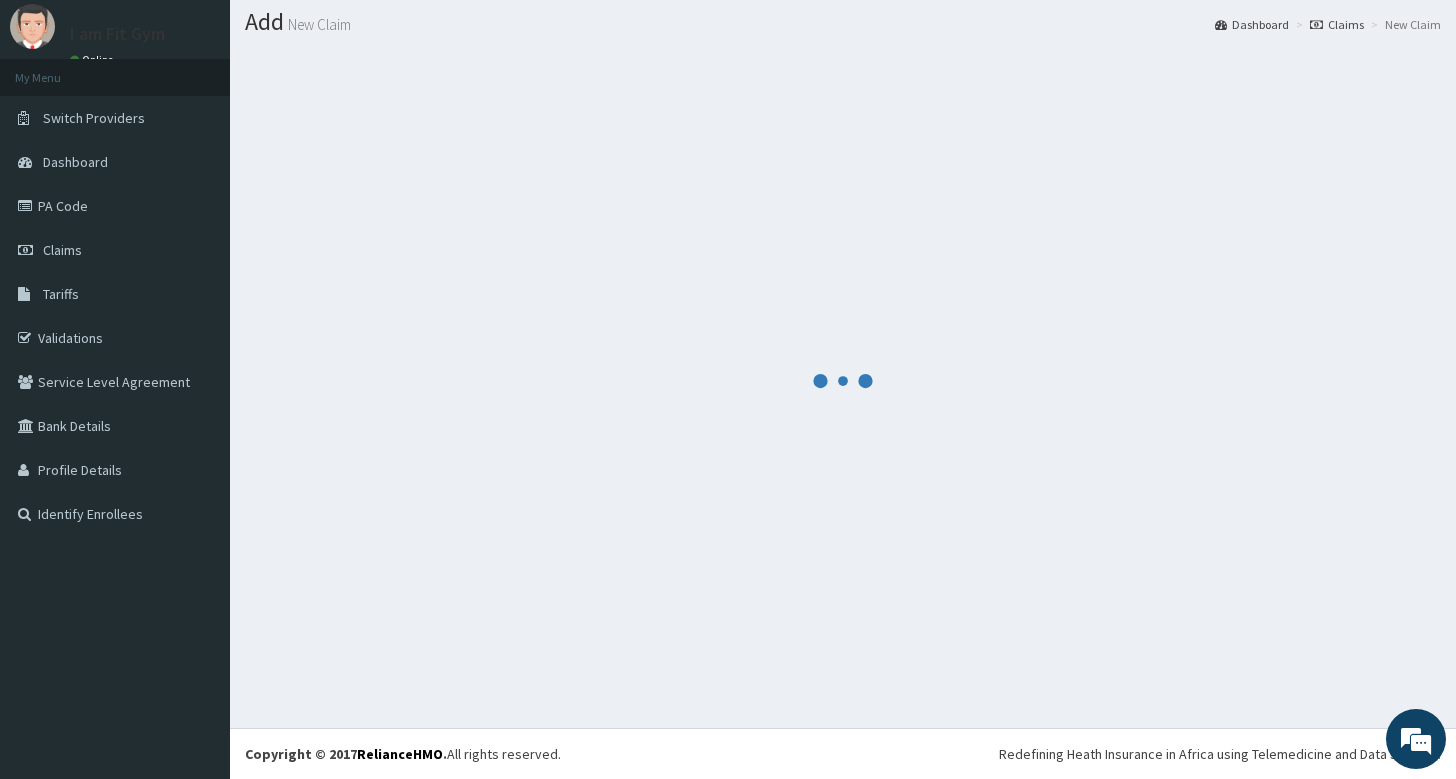 scroll, scrollTop: 55, scrollLeft: 0, axis: vertical 